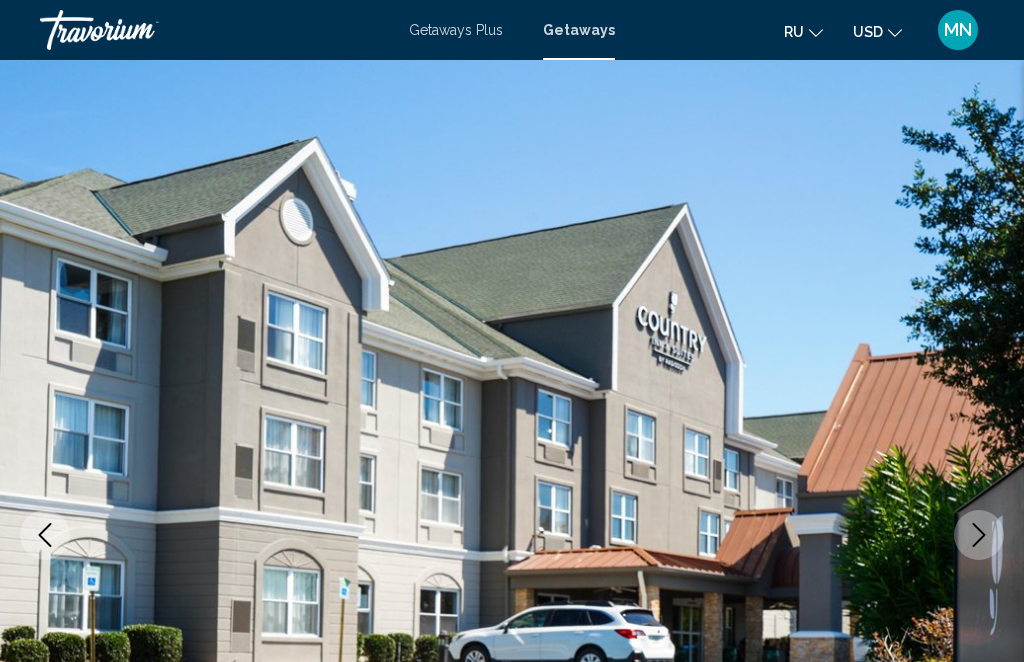 scroll, scrollTop: 4342, scrollLeft: 0, axis: vertical 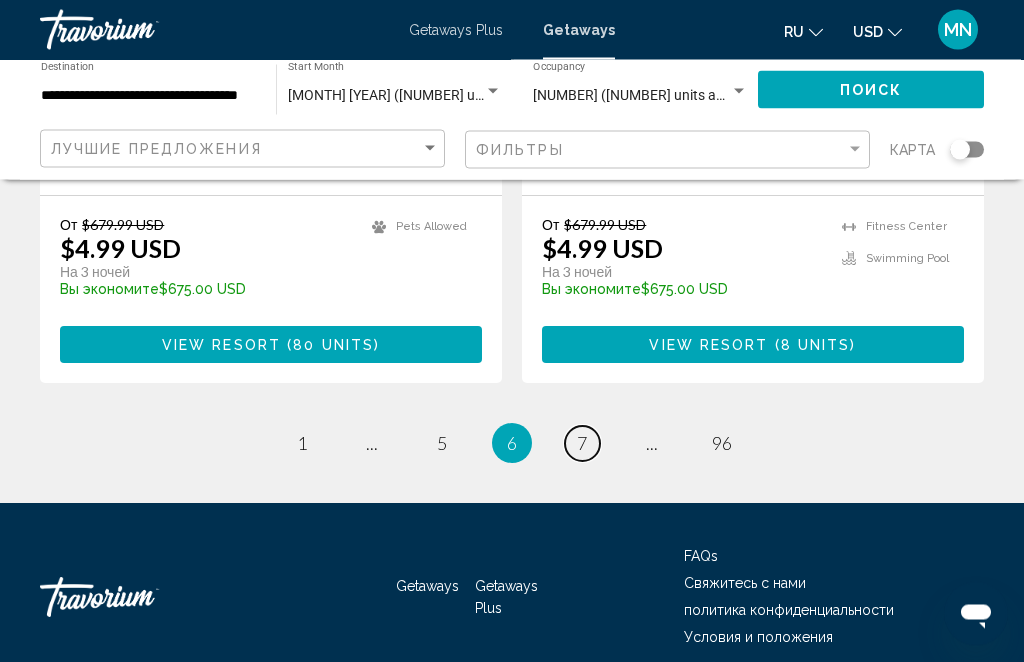 click on "page  7" at bounding box center (582, 444) 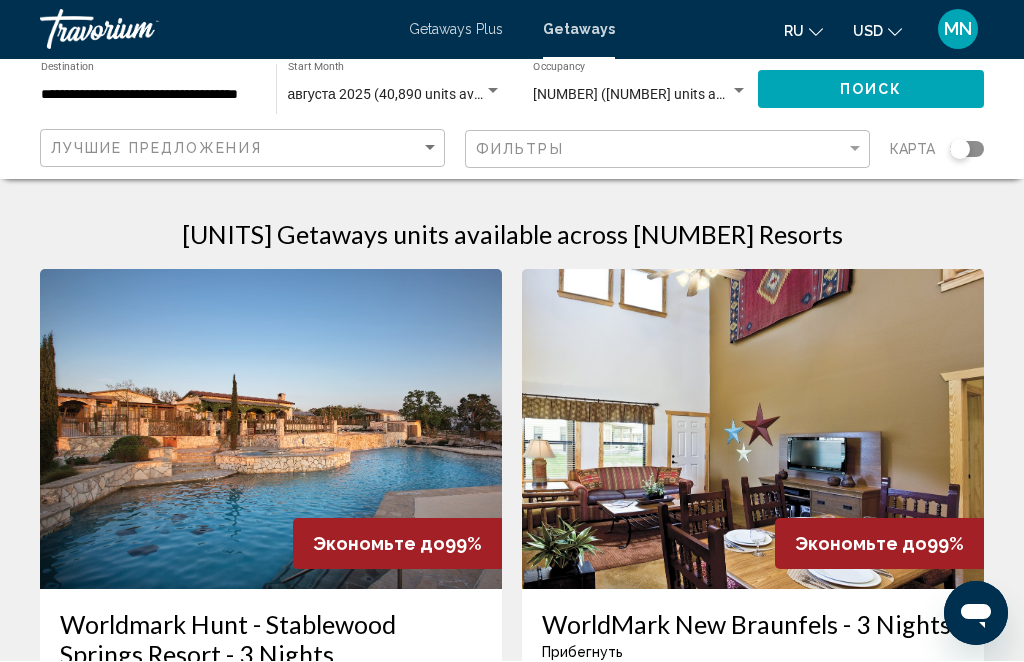 scroll, scrollTop: 1, scrollLeft: 0, axis: vertical 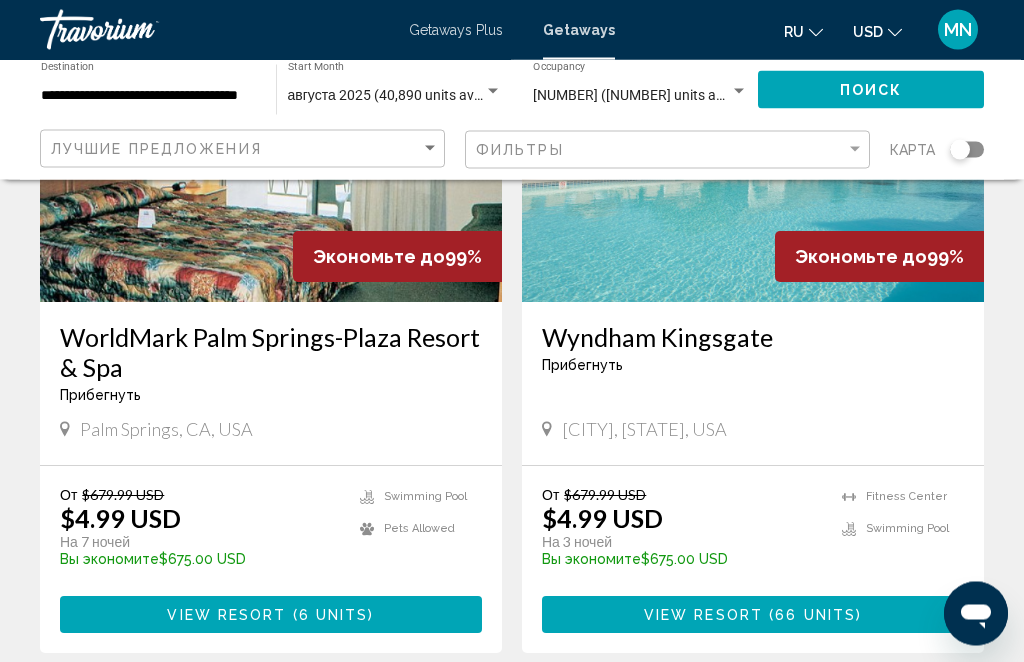 click on "View Resort" at bounding box center [703, 616] 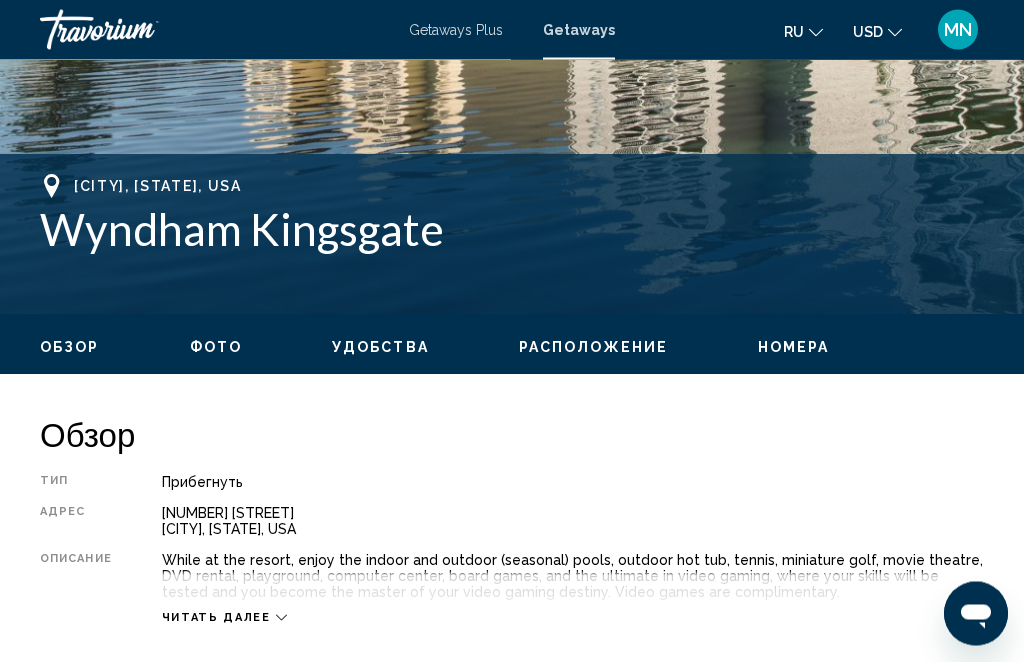 scroll, scrollTop: 701, scrollLeft: 0, axis: vertical 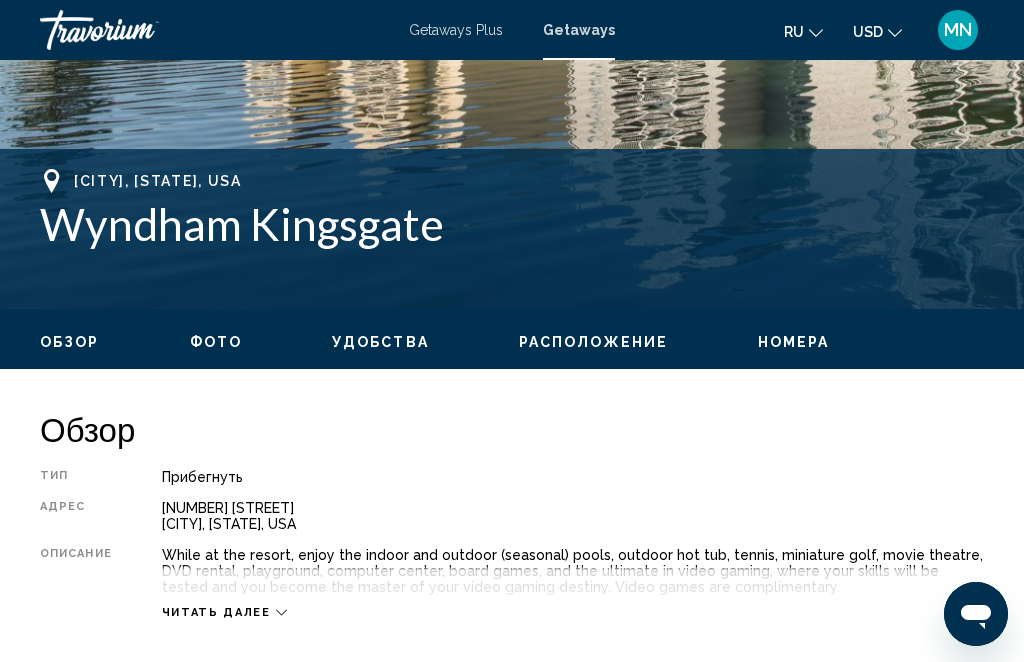 click on "Номера" at bounding box center [794, 342] 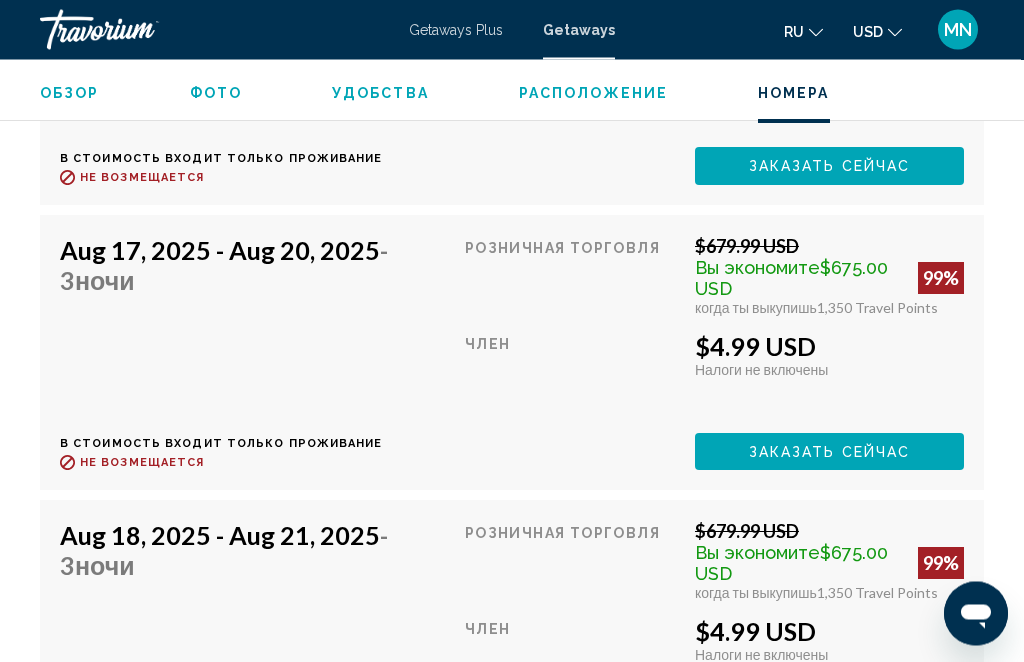 scroll, scrollTop: 5792, scrollLeft: 0, axis: vertical 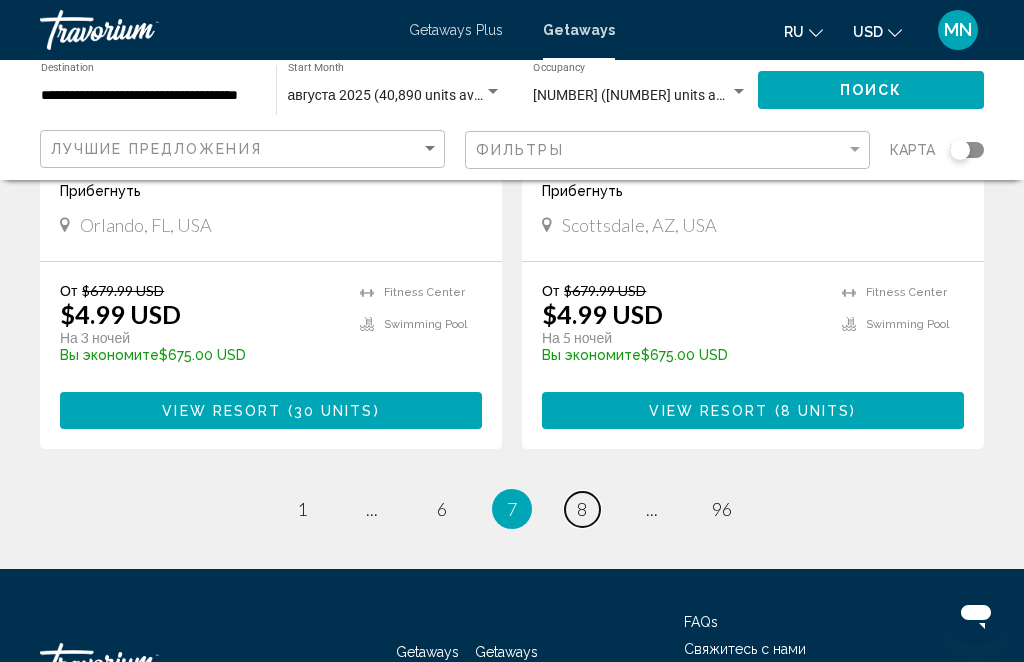 click on "8" at bounding box center [582, 509] 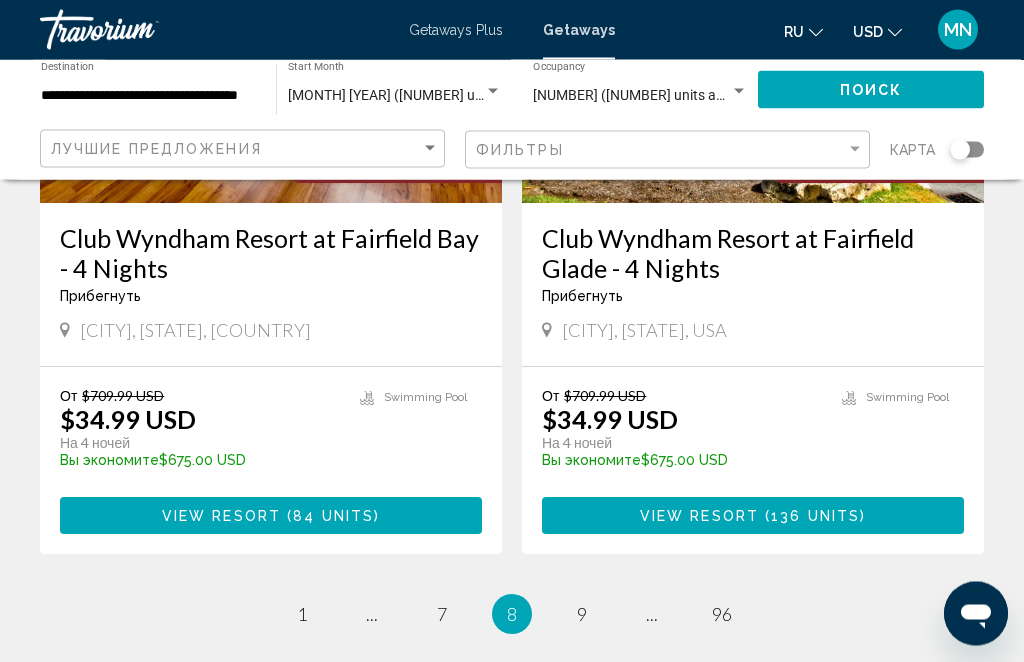 scroll, scrollTop: 3917, scrollLeft: 0, axis: vertical 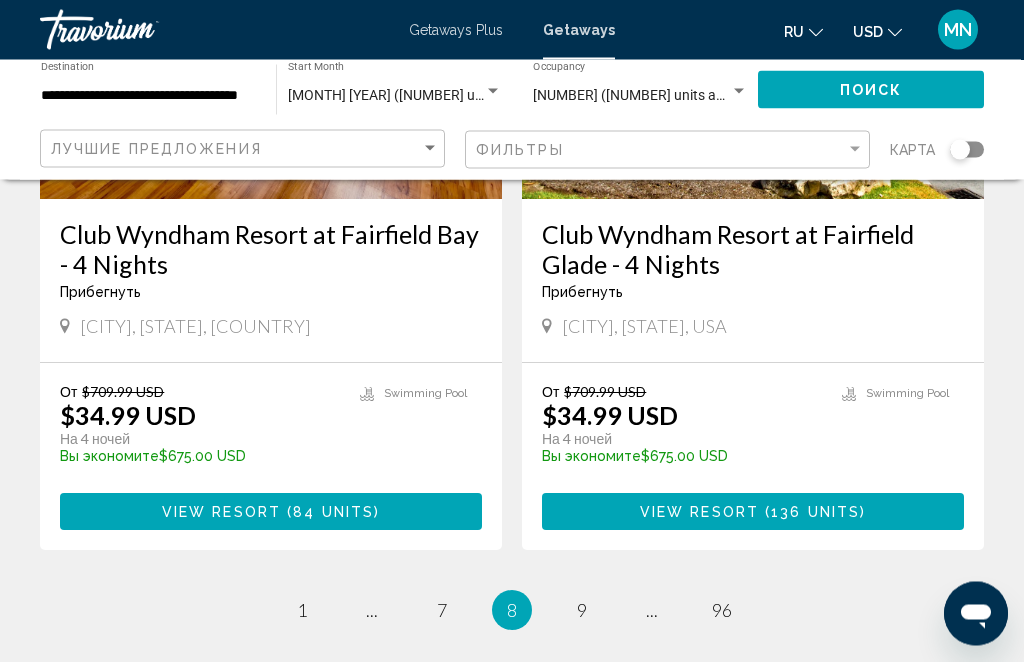 click on "[NUMBER] / [NUMBER] page 1 page ... page 7 You're on page 8 page 9 page ... page 96" at bounding box center [512, 611] 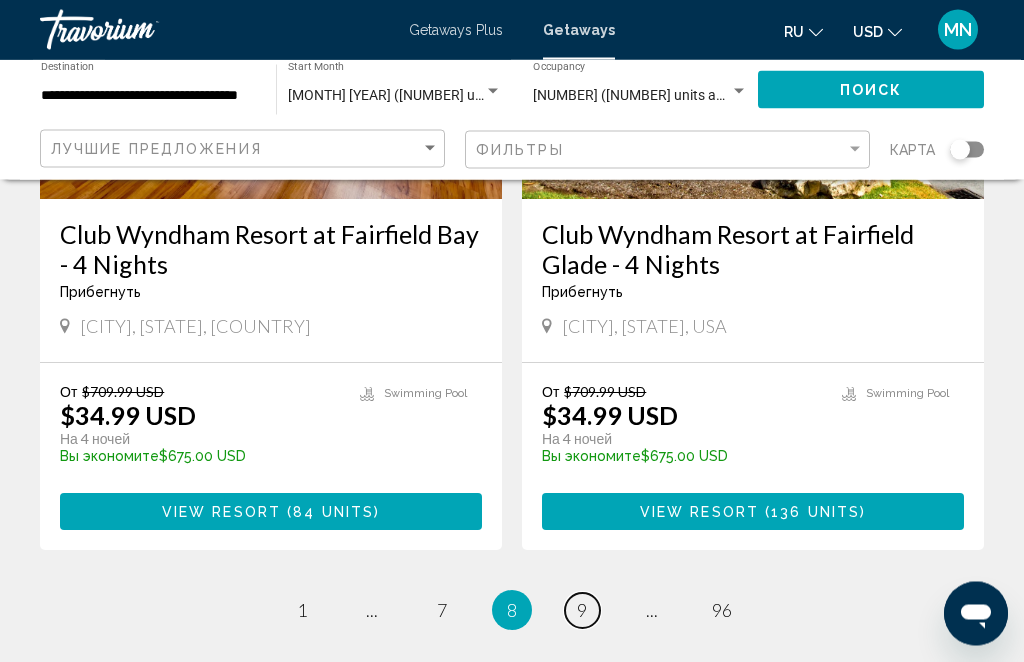 click on "page  9" at bounding box center [582, 611] 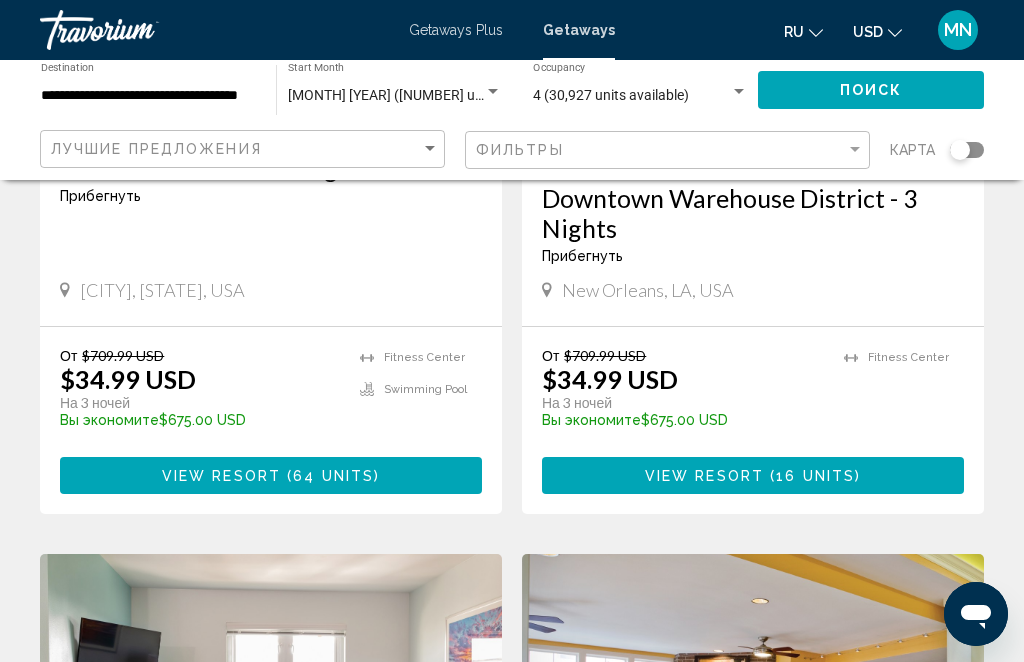 scroll, scrollTop: 1882, scrollLeft: 0, axis: vertical 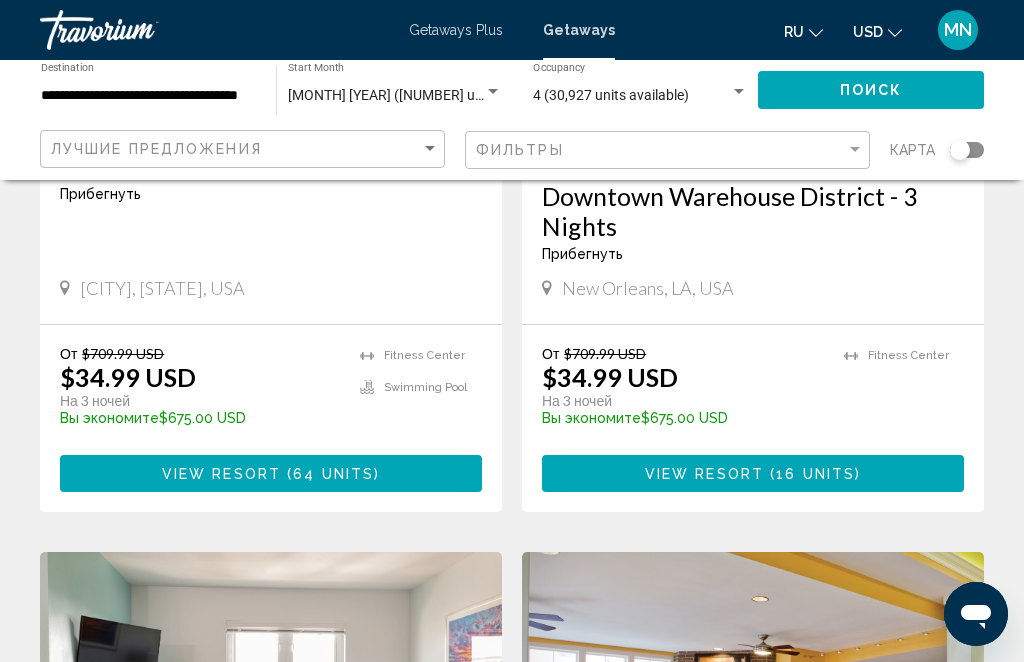 click on "64 units" at bounding box center (333, 474) 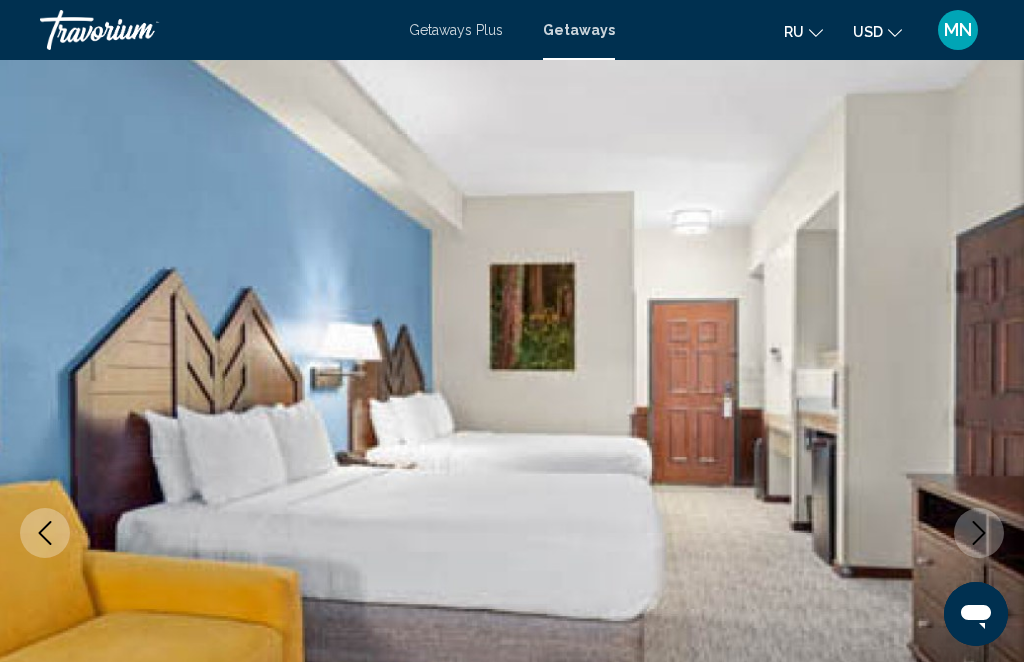 scroll, scrollTop: 0, scrollLeft: 0, axis: both 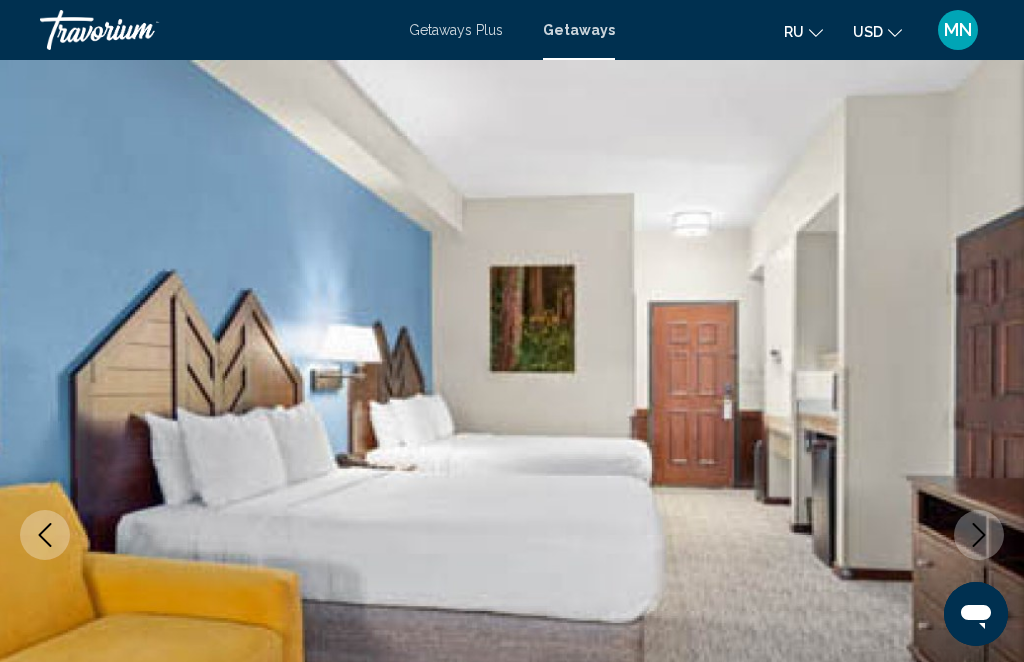 click at bounding box center (512, 535) 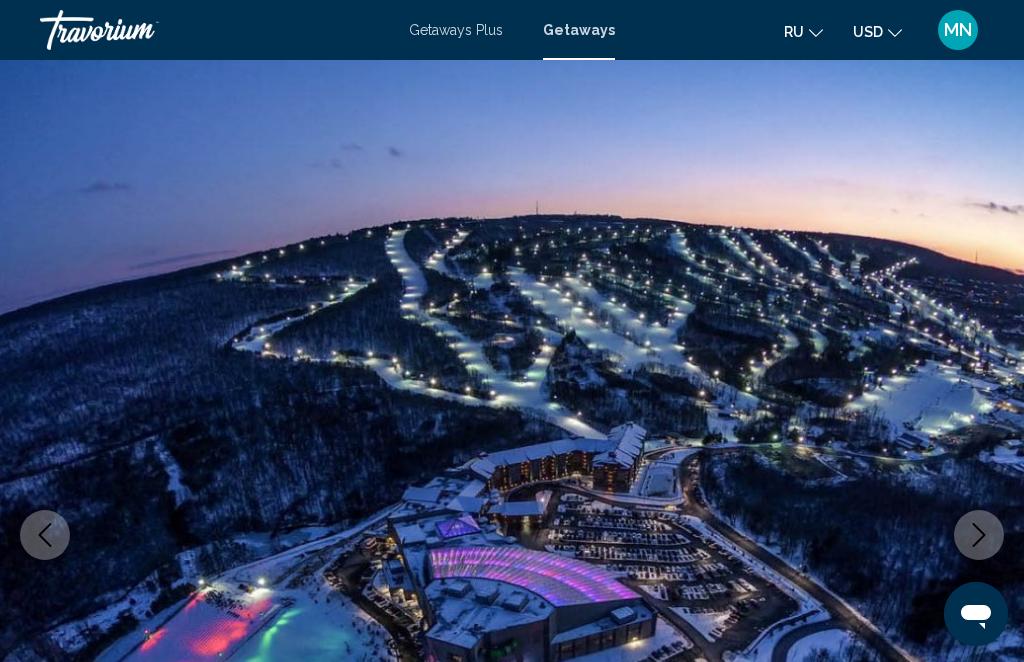 click 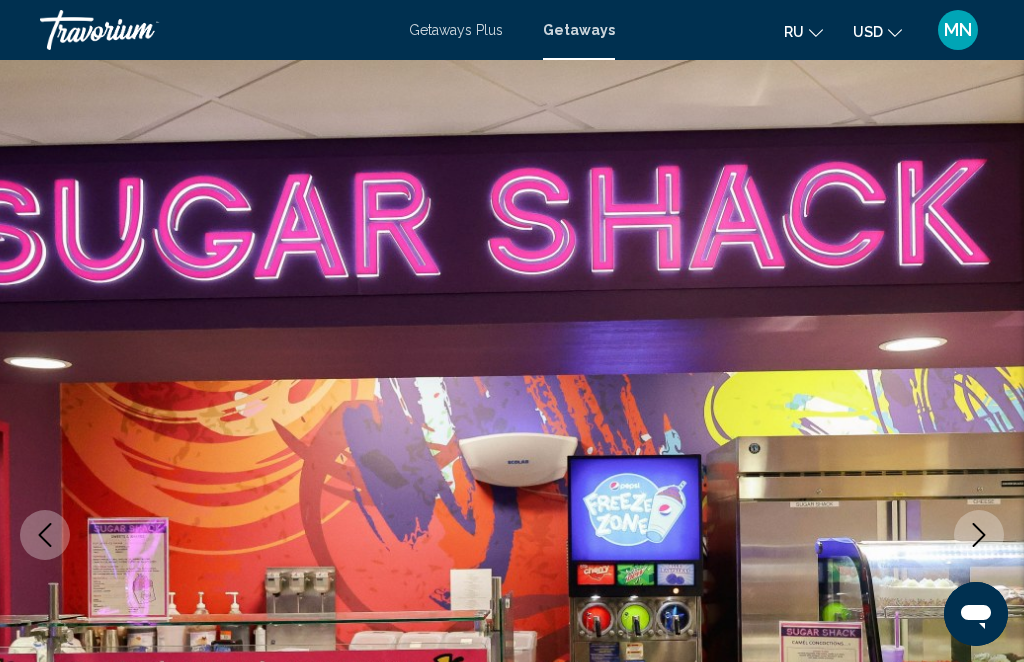 click 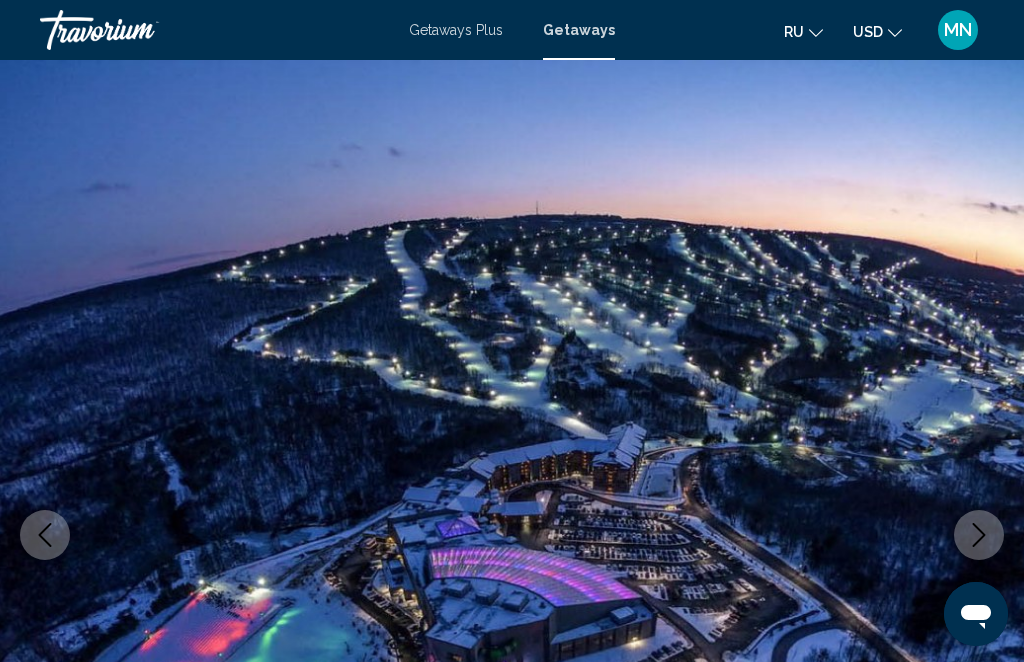 click at bounding box center [979, 535] 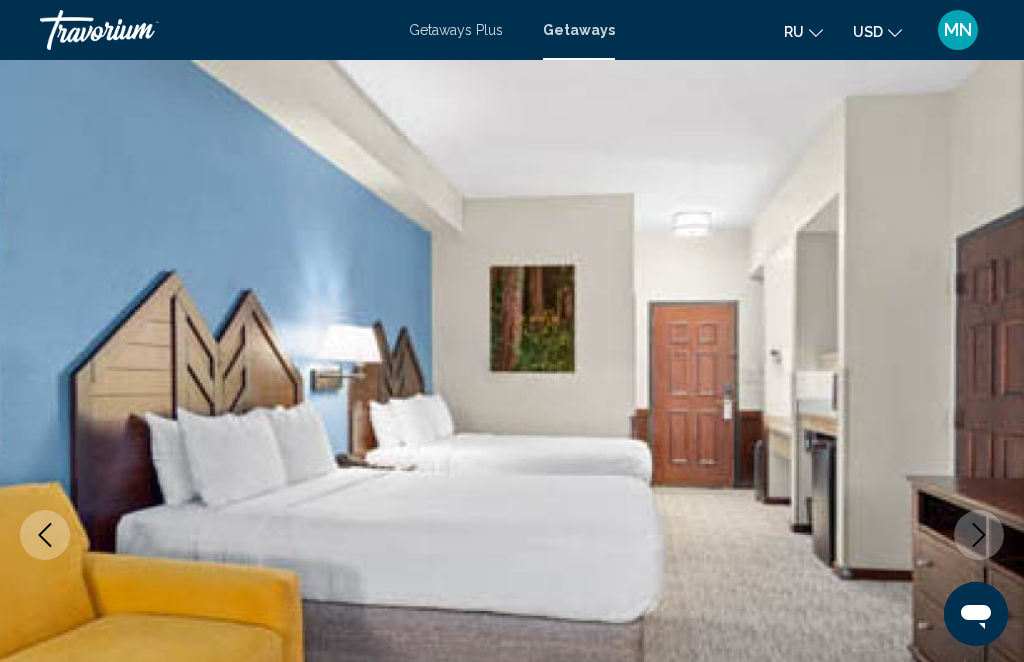 click at bounding box center (979, 535) 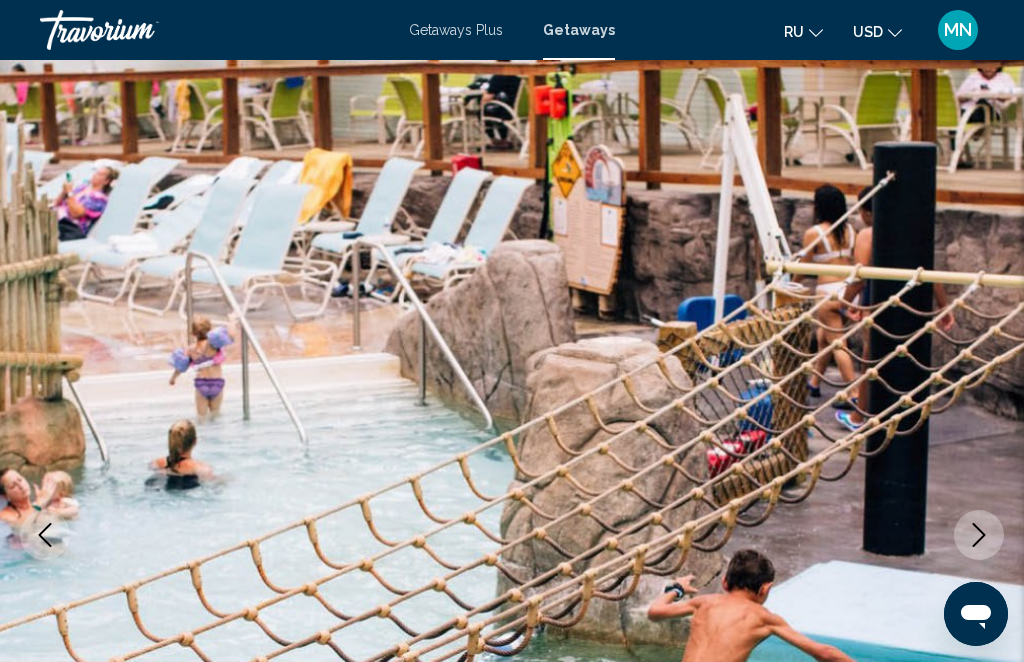 click 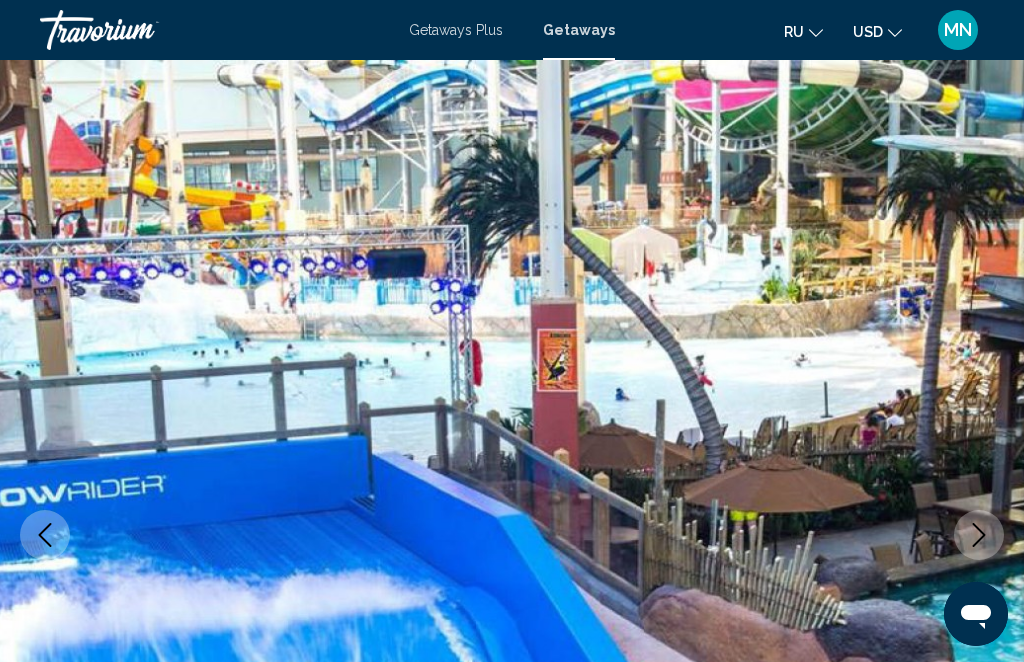 click at bounding box center (979, 535) 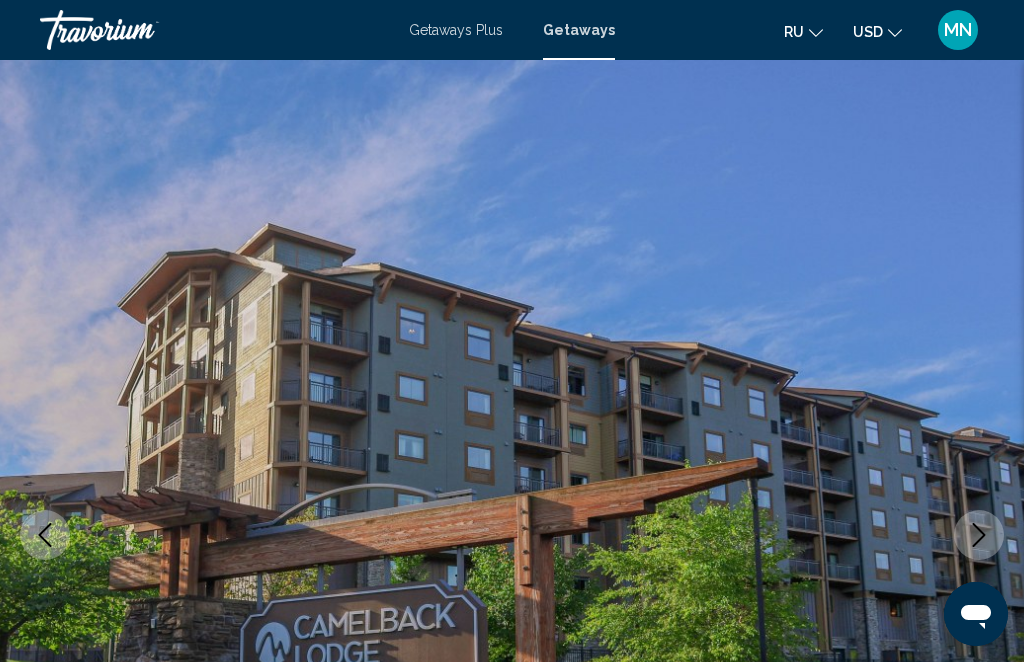 click at bounding box center (979, 535) 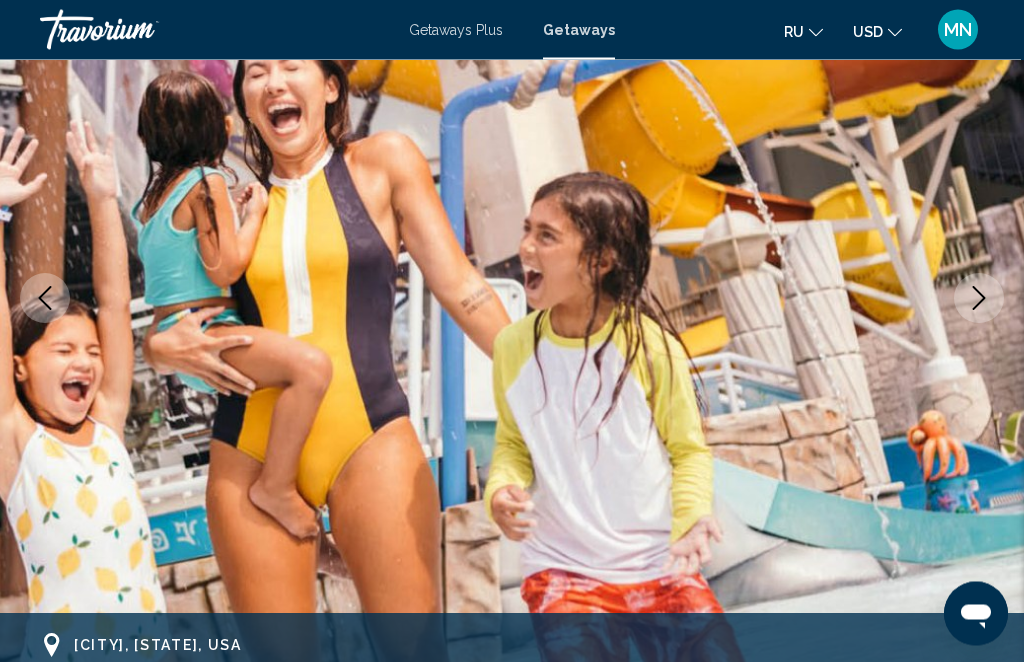 scroll, scrollTop: 227, scrollLeft: 0, axis: vertical 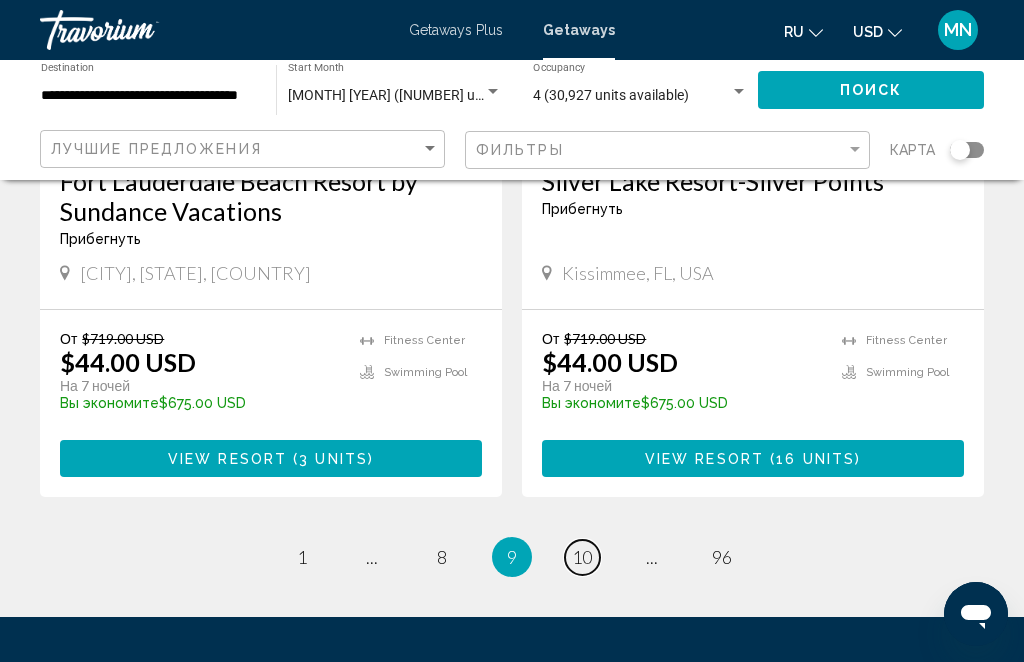 click on "10" at bounding box center (582, 557) 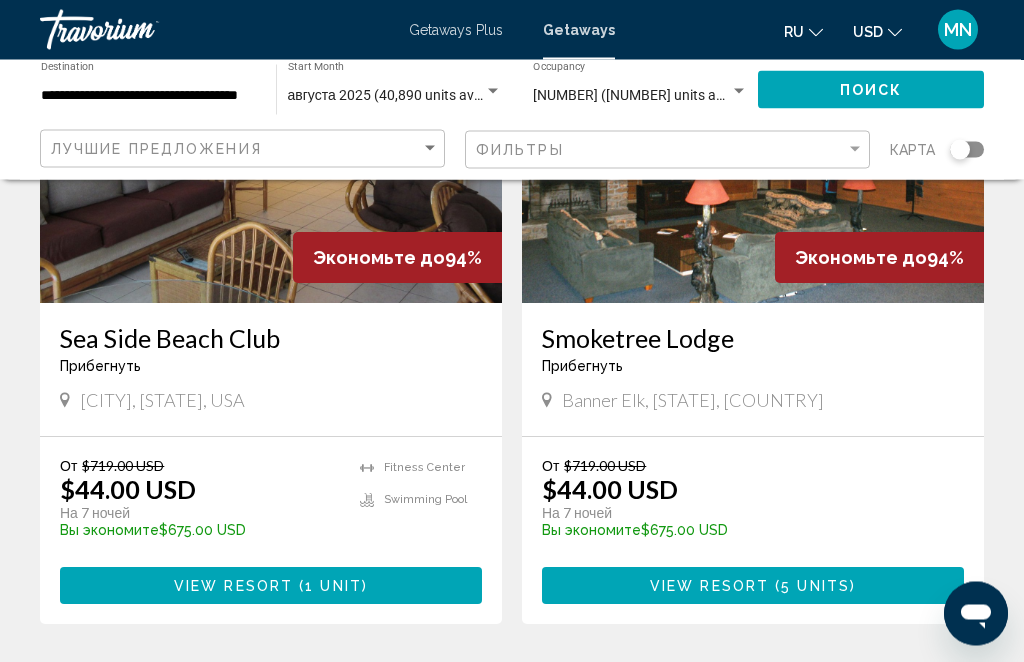 scroll, scrollTop: 2373, scrollLeft: 0, axis: vertical 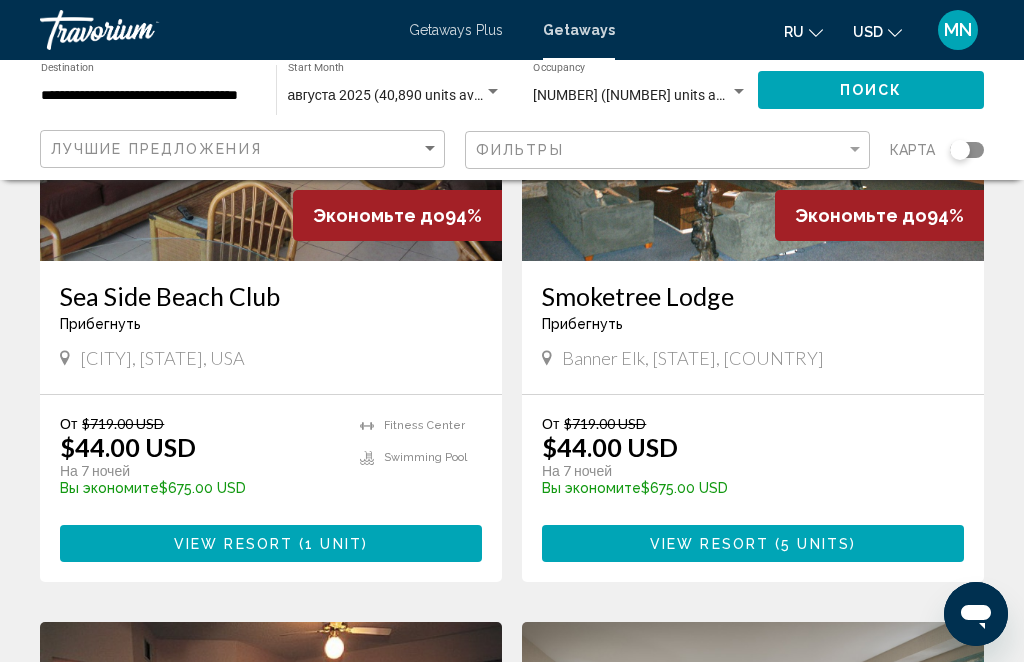 click on "View Resort" at bounding box center [709, 544] 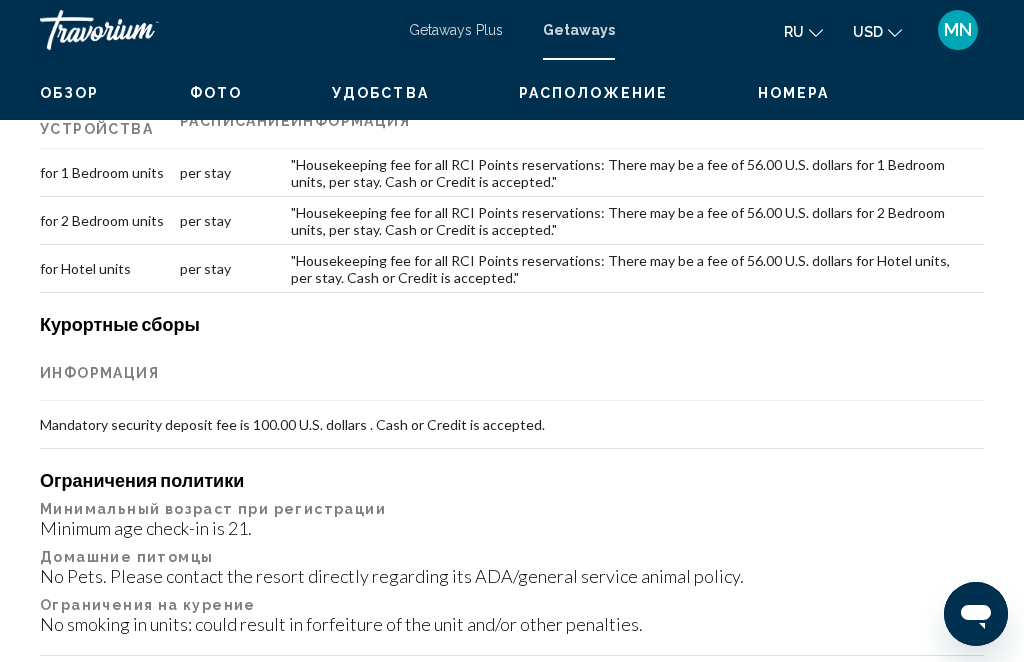scroll, scrollTop: 0, scrollLeft: 0, axis: both 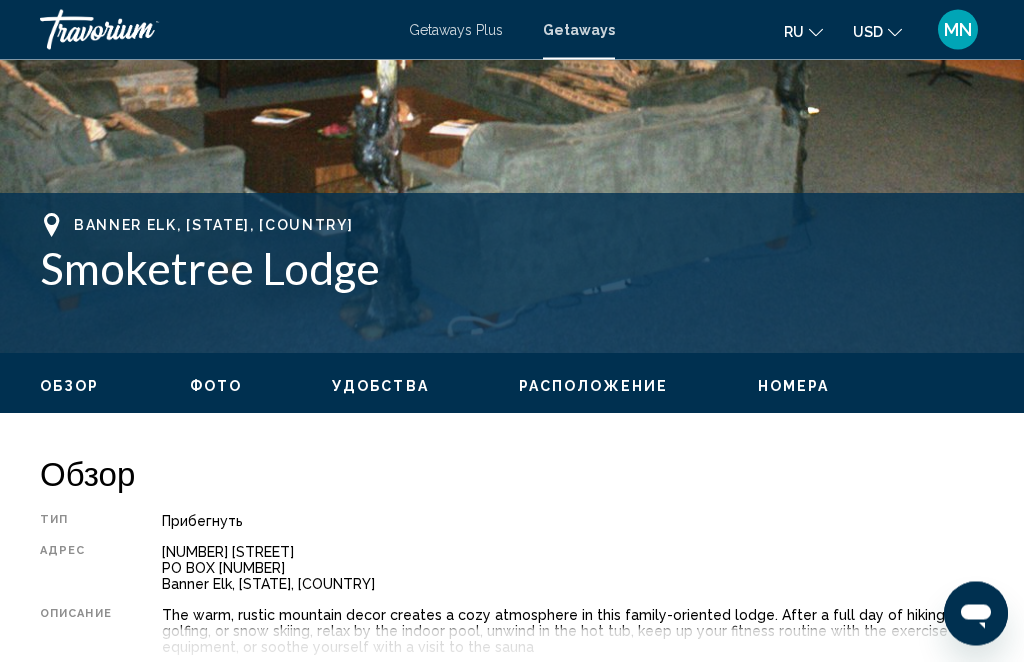 click on "Номера" at bounding box center (794, 387) 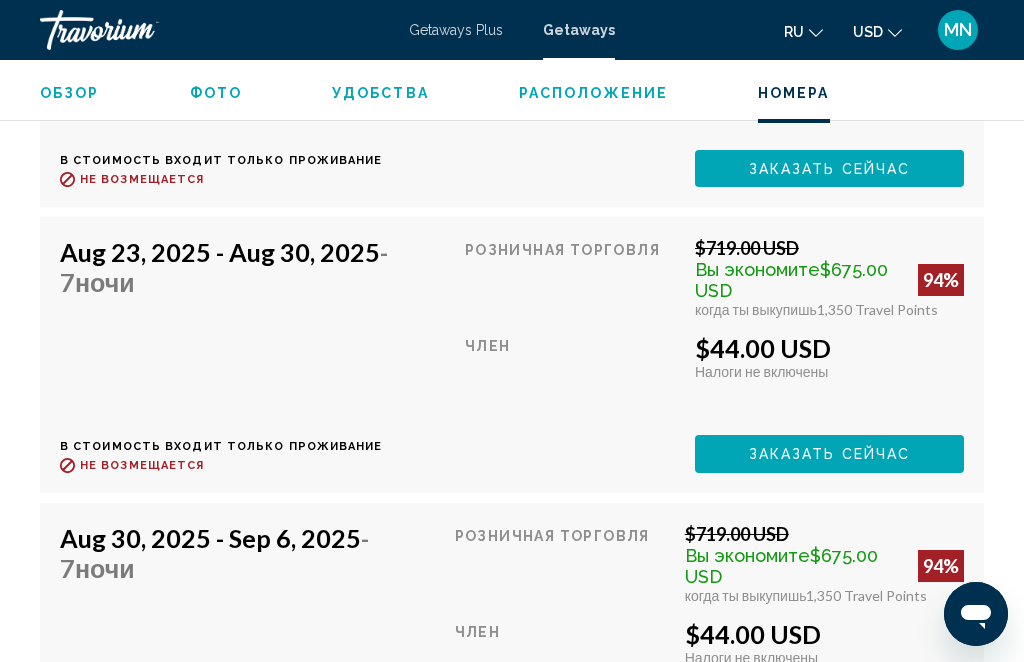 scroll, scrollTop: 4691, scrollLeft: 0, axis: vertical 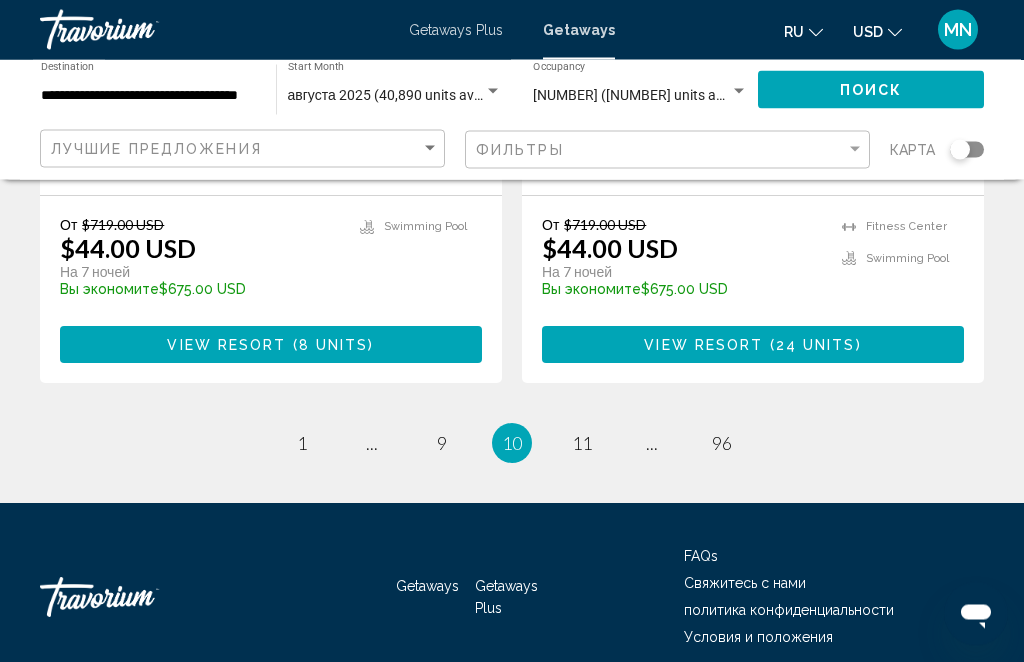 click on "[NUMBER] / [NUMBER] page 1 page ... page 7 You're on page 8 page 9 page ... page 96" at bounding box center [512, 444] 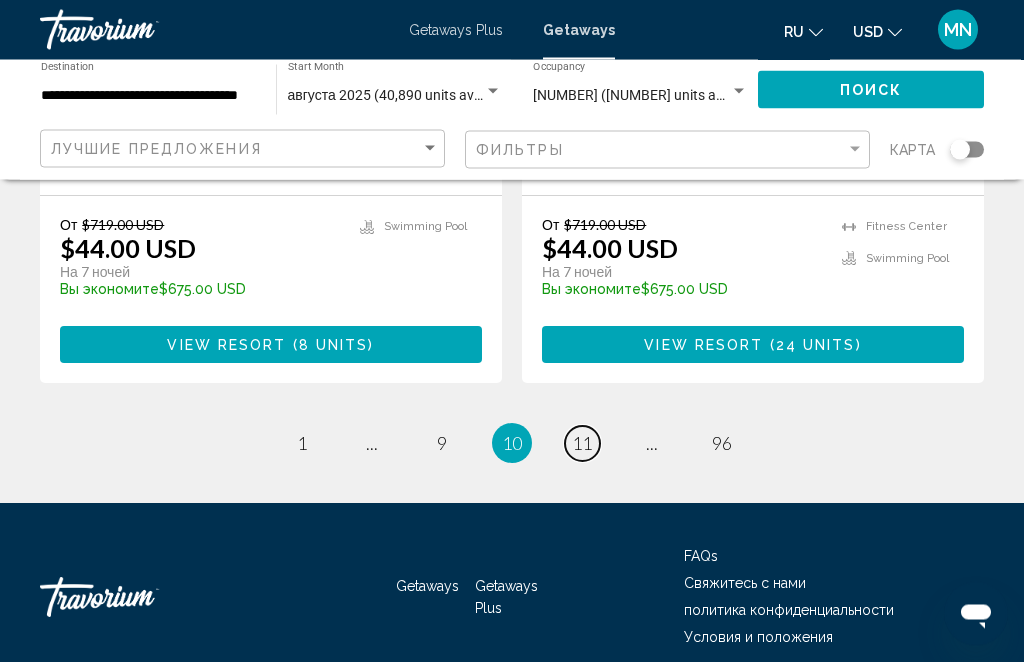 click on "11" at bounding box center (582, 444) 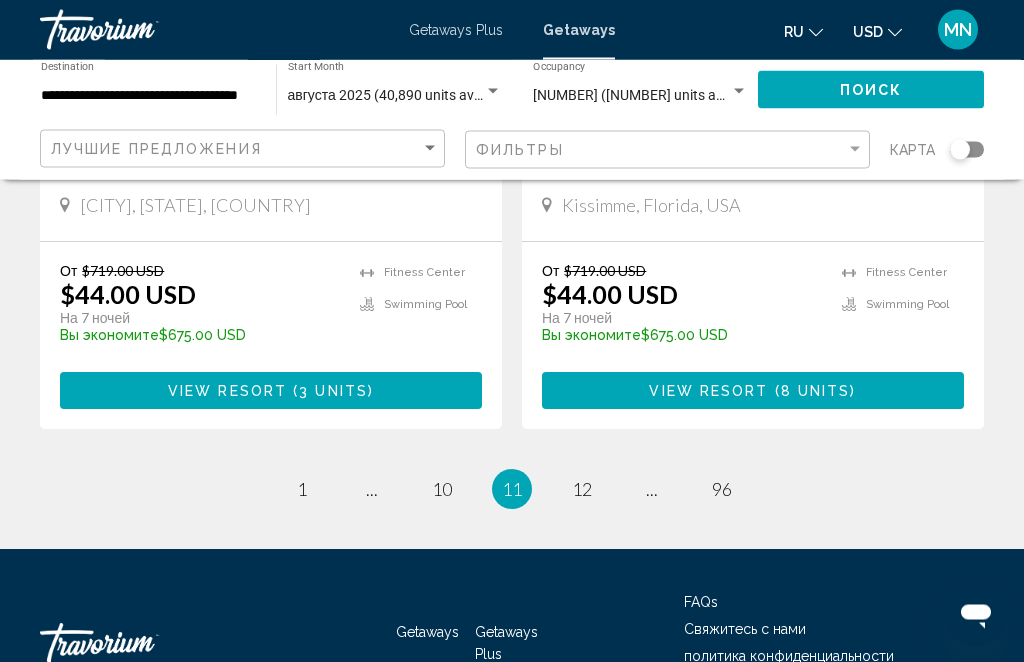scroll, scrollTop: 3964, scrollLeft: 0, axis: vertical 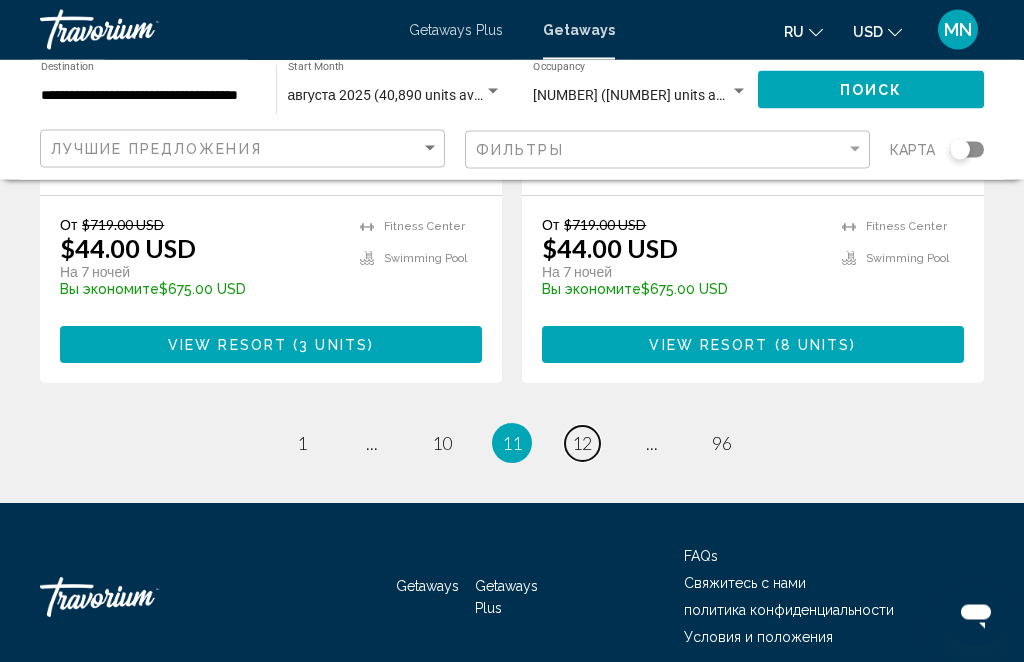click on "page  12" at bounding box center [582, 444] 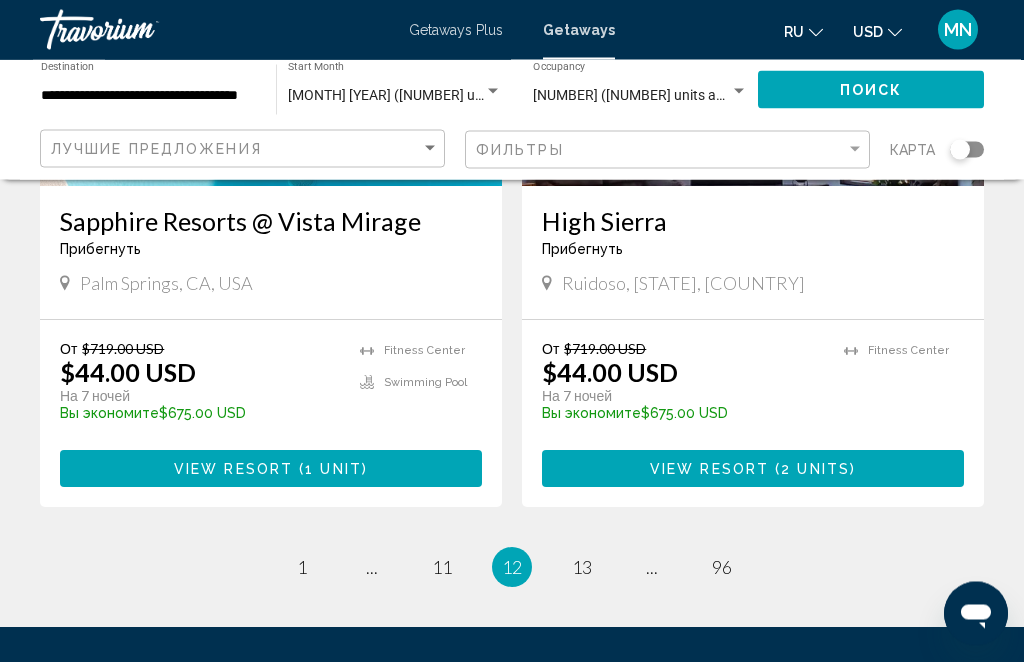 scroll, scrollTop: 3844, scrollLeft: 0, axis: vertical 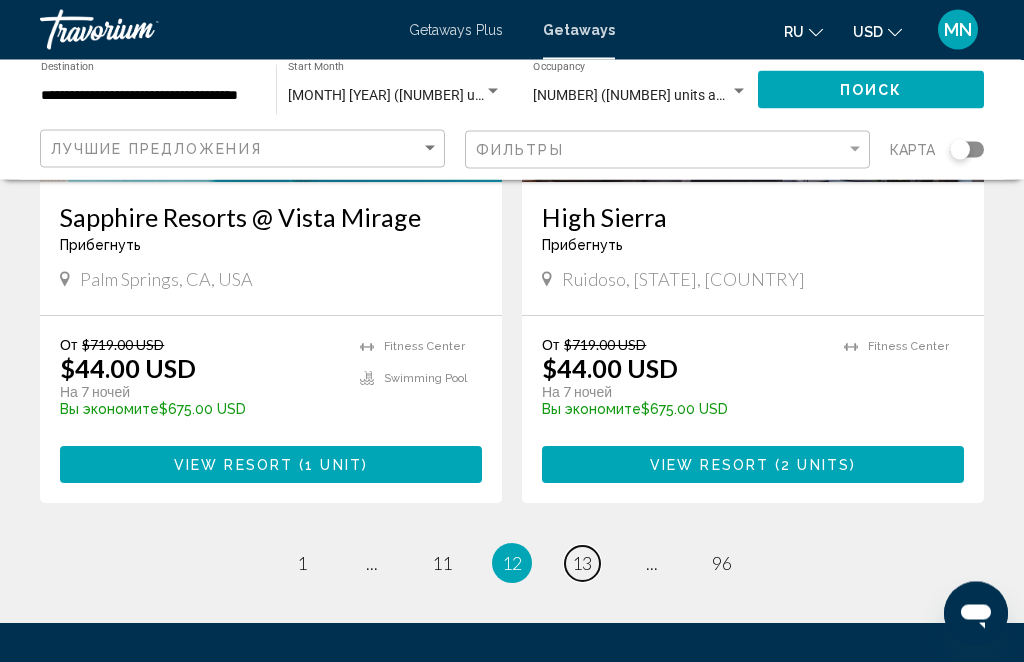 click on "page  13" at bounding box center [582, 564] 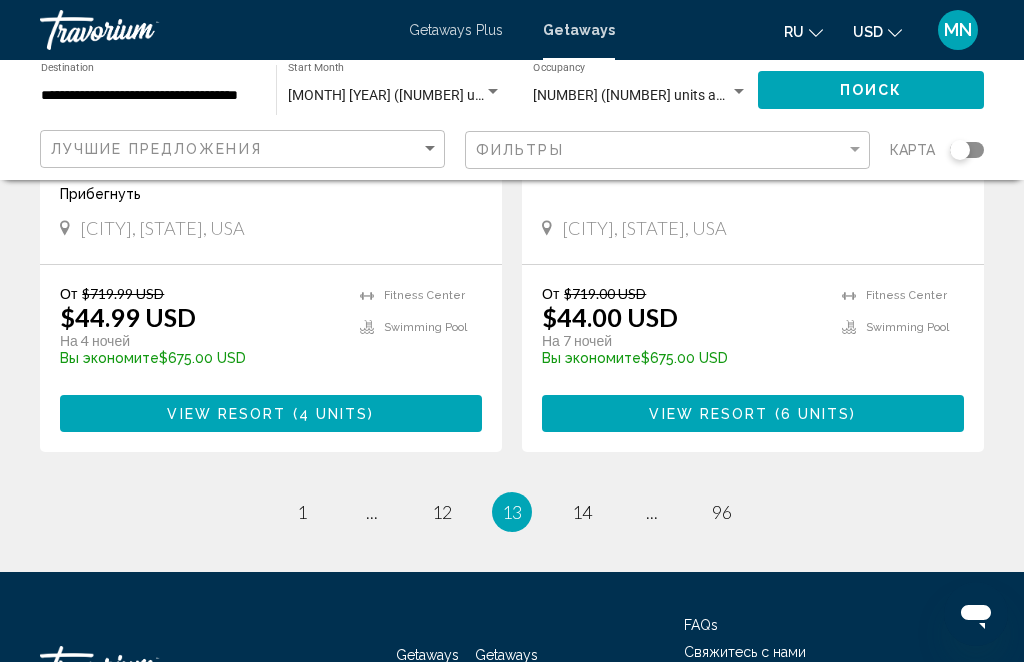 scroll, scrollTop: 3960, scrollLeft: 0, axis: vertical 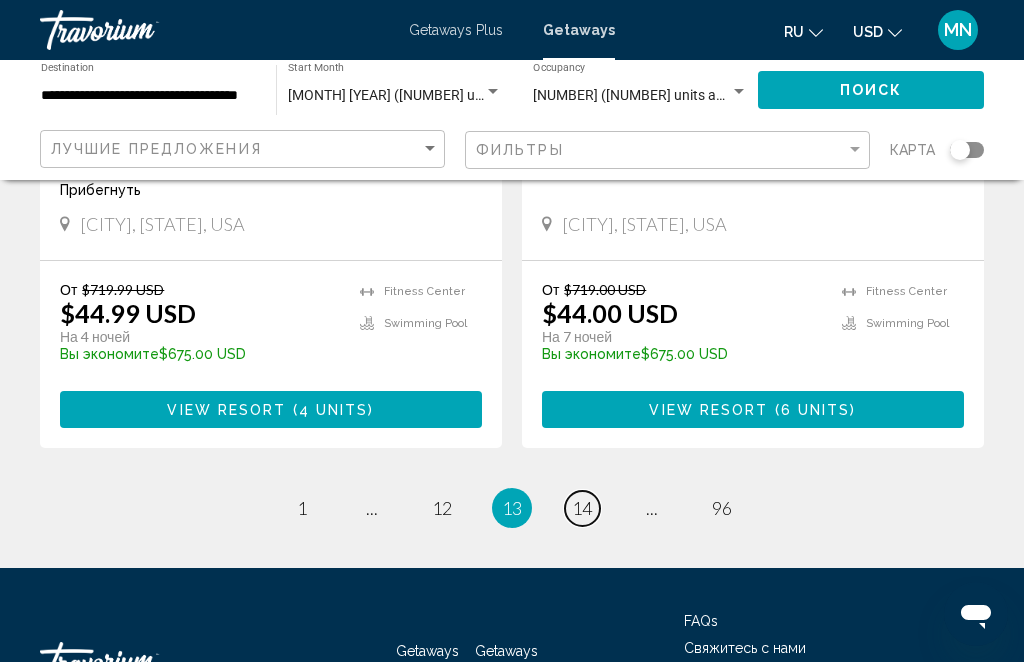 click on "page  14" at bounding box center [582, 508] 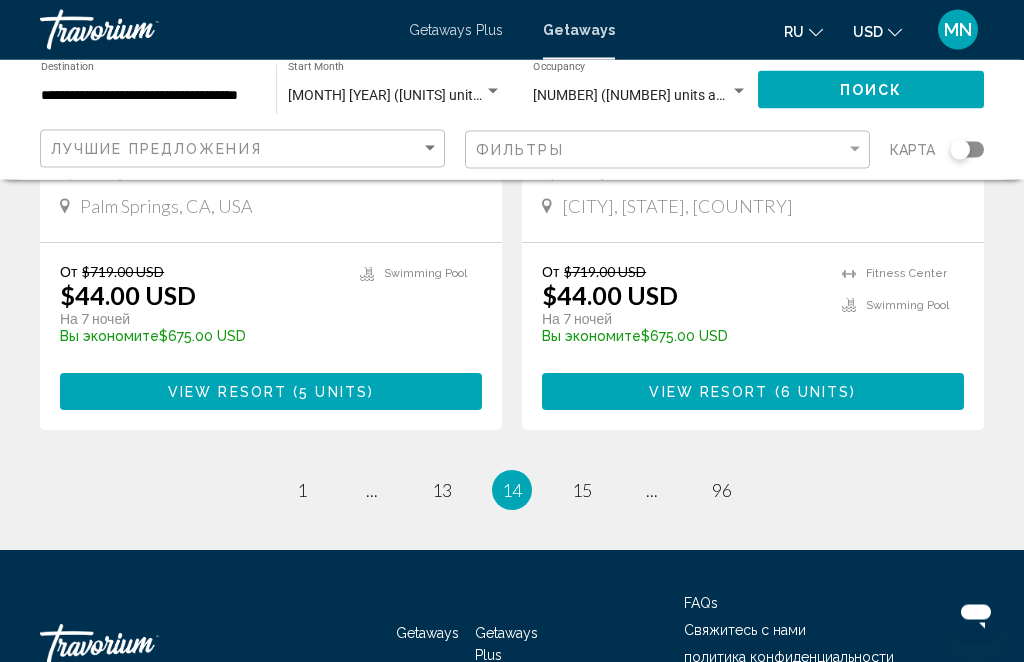 scroll, scrollTop: 4024, scrollLeft: 0, axis: vertical 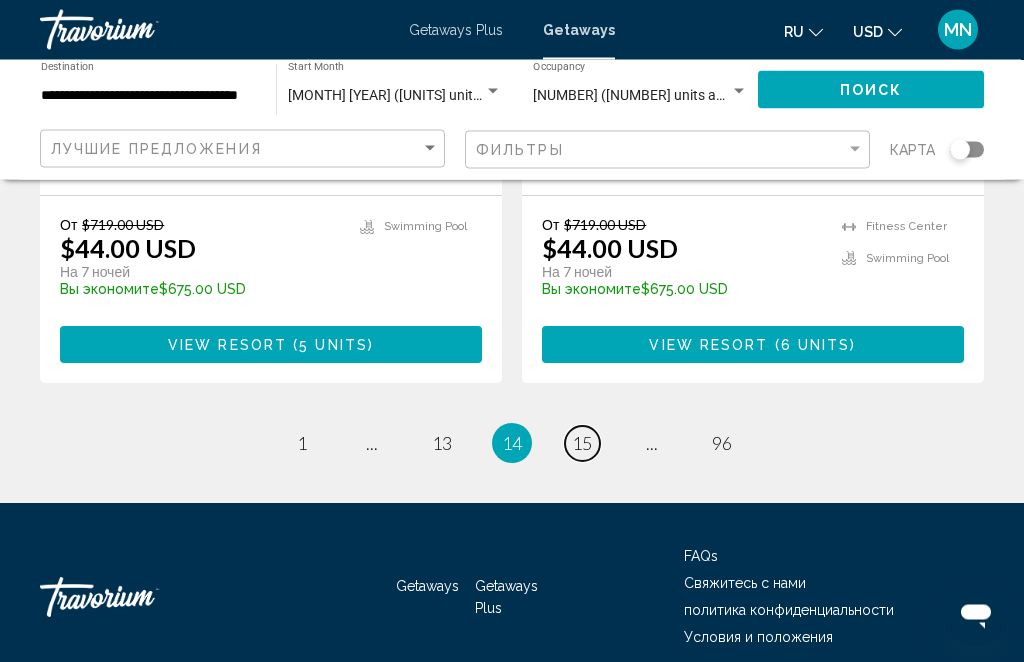 click on "page  15" at bounding box center [582, 444] 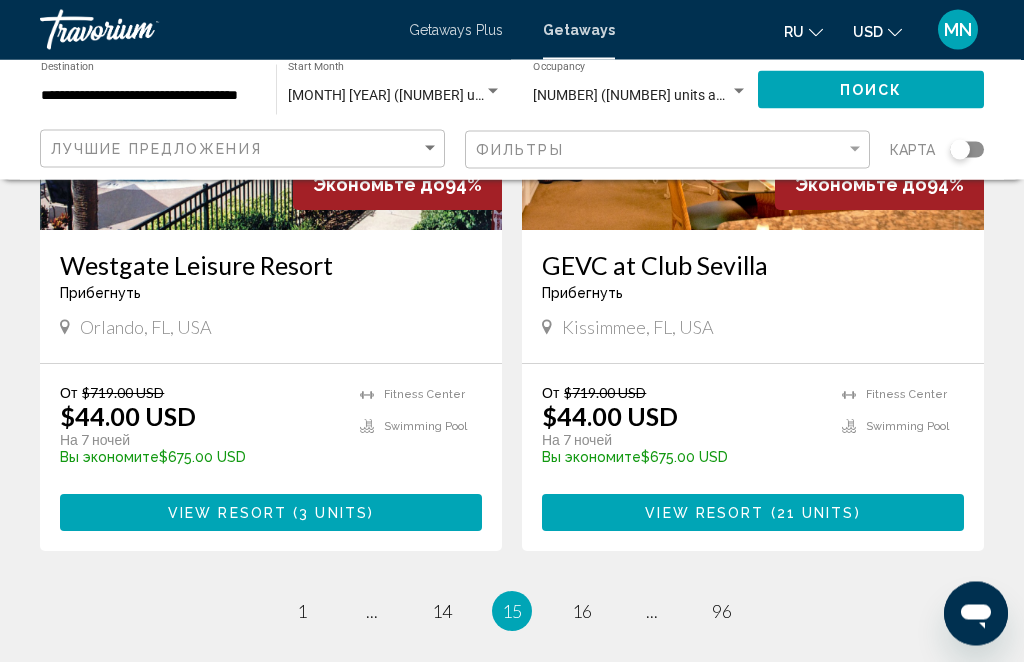scroll, scrollTop: 3857, scrollLeft: 0, axis: vertical 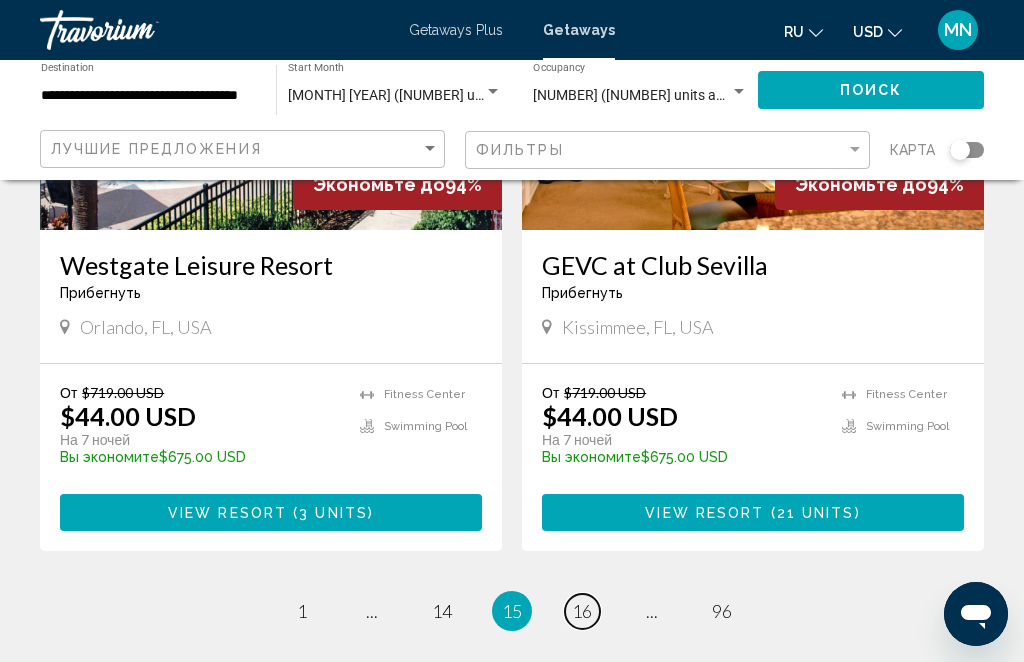 click on "16" at bounding box center [582, 611] 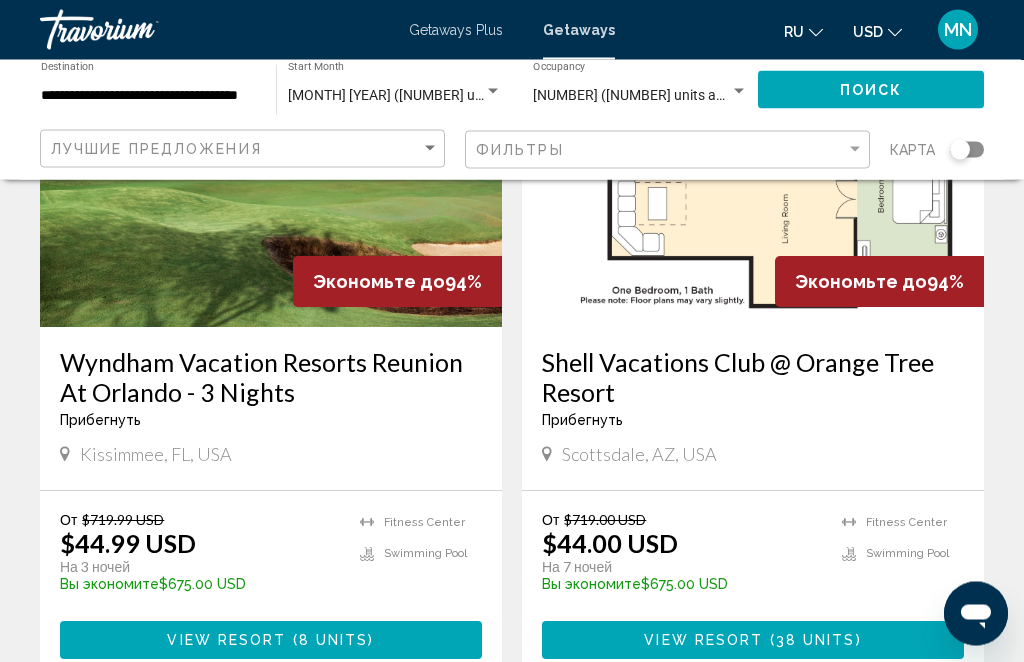 scroll, scrollTop: 3049, scrollLeft: 0, axis: vertical 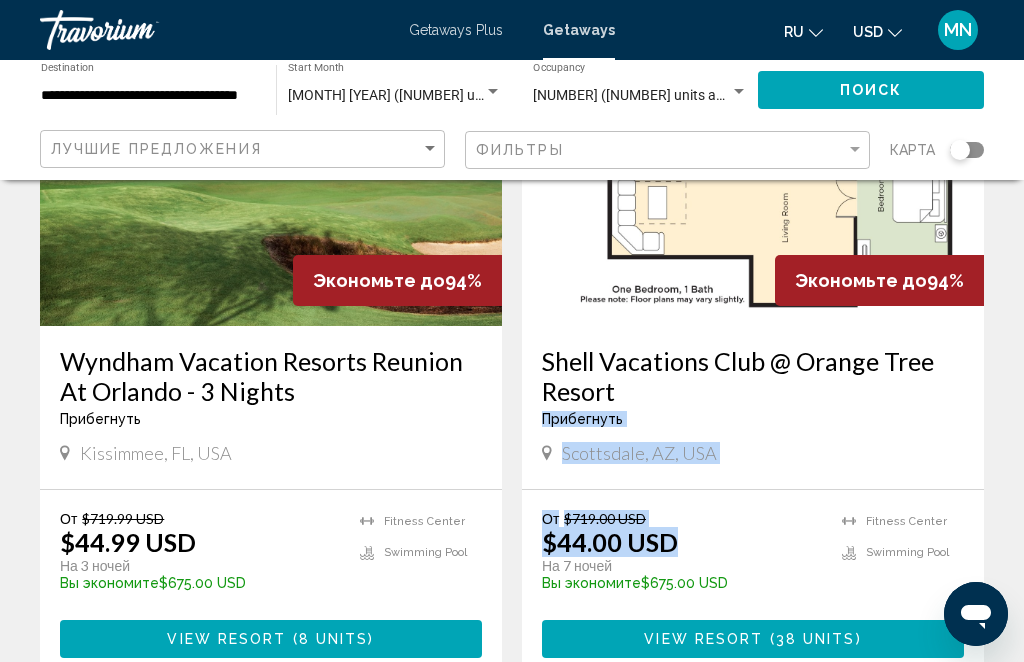 click on "От $719.99 USD $44.99 USD На 3 ночей Вы экономите  $675.00 USD   temp
Fitness Center
Swimming Pool View Resort    ( [NUMBER] units )" at bounding box center [271, 583] 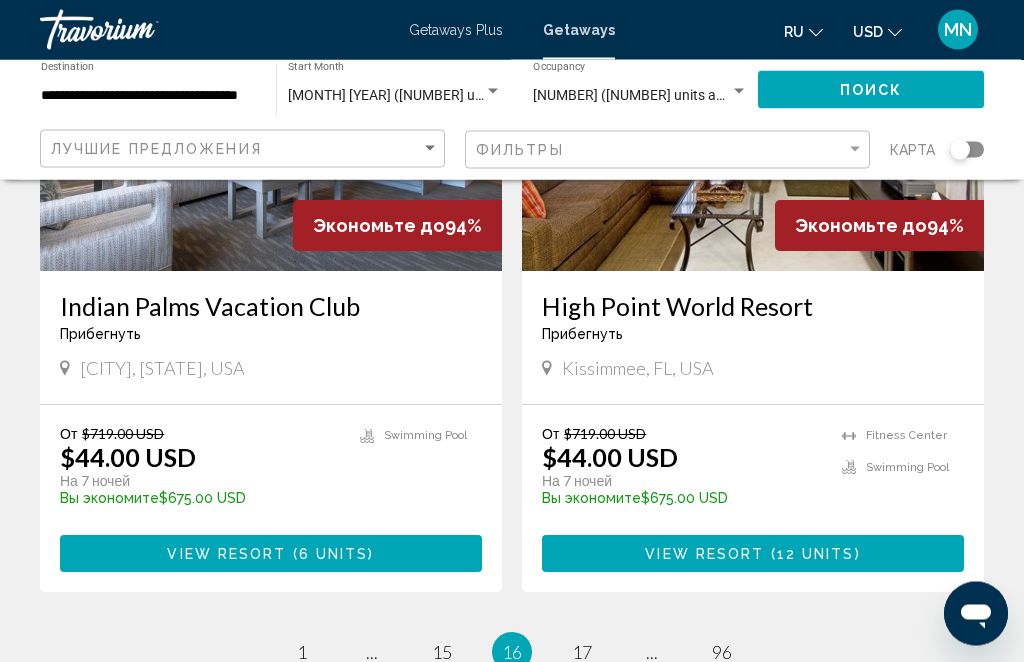 scroll, scrollTop: 3817, scrollLeft: 0, axis: vertical 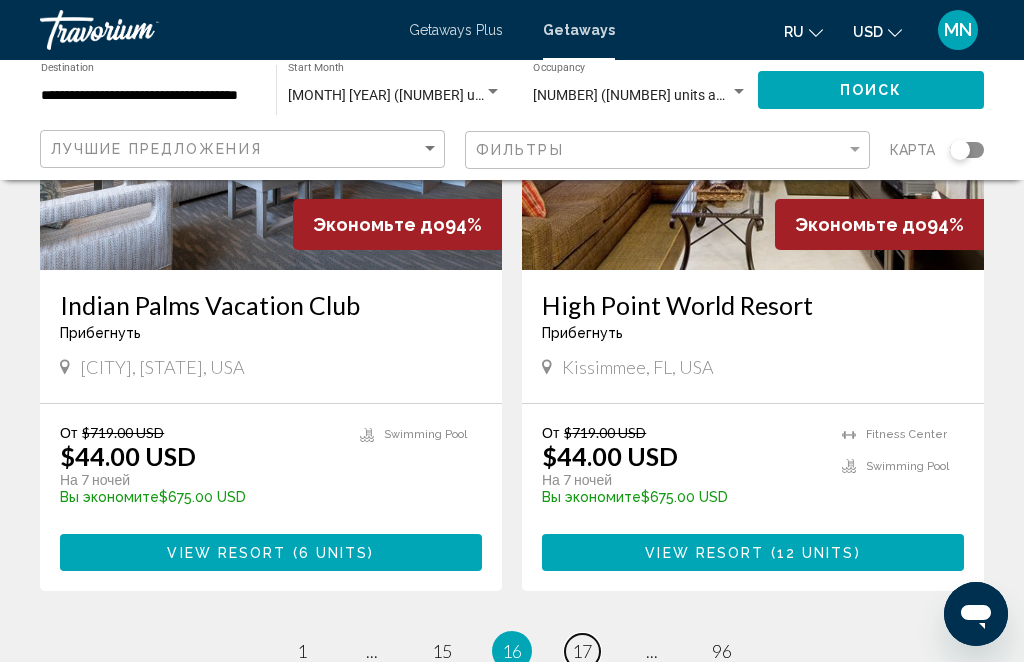 click on "17" at bounding box center [582, 651] 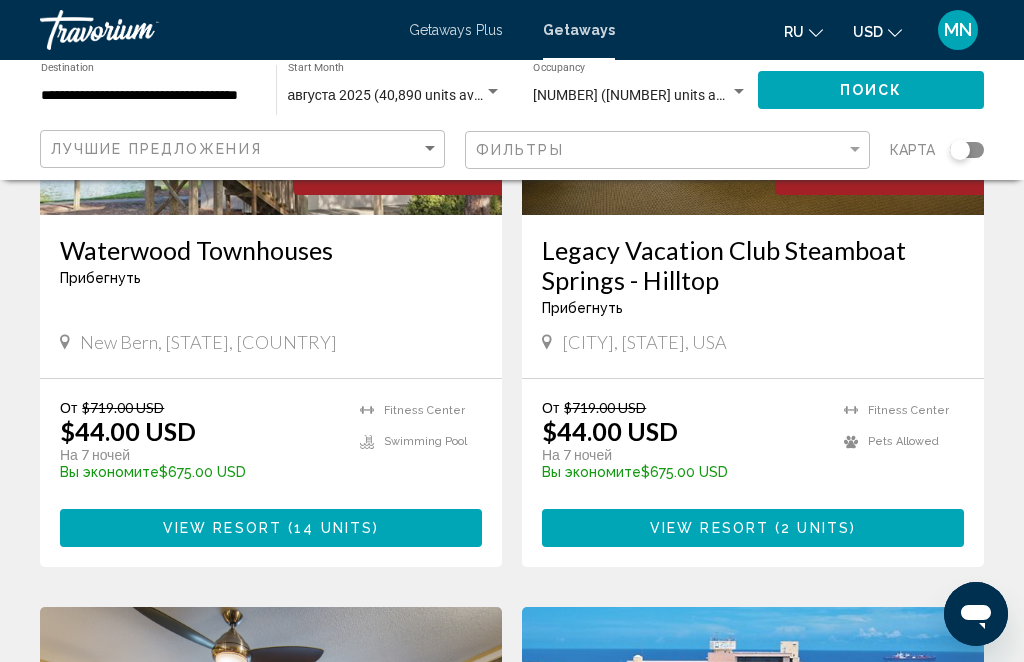 scroll, scrollTop: 1091, scrollLeft: 0, axis: vertical 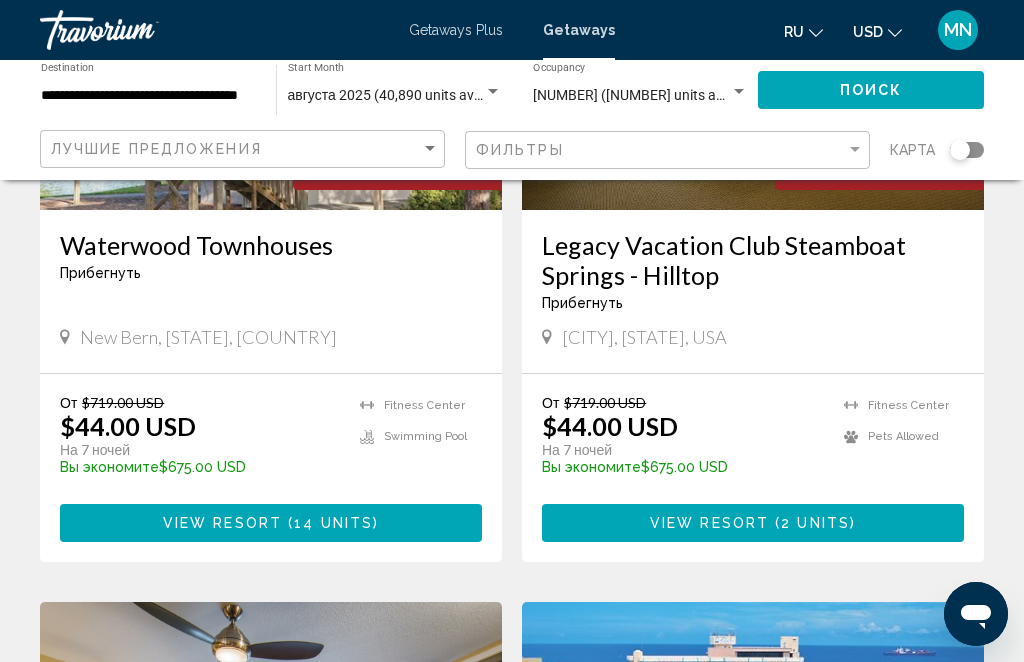 click on "View Resort    ( 14 units )" at bounding box center (271, 522) 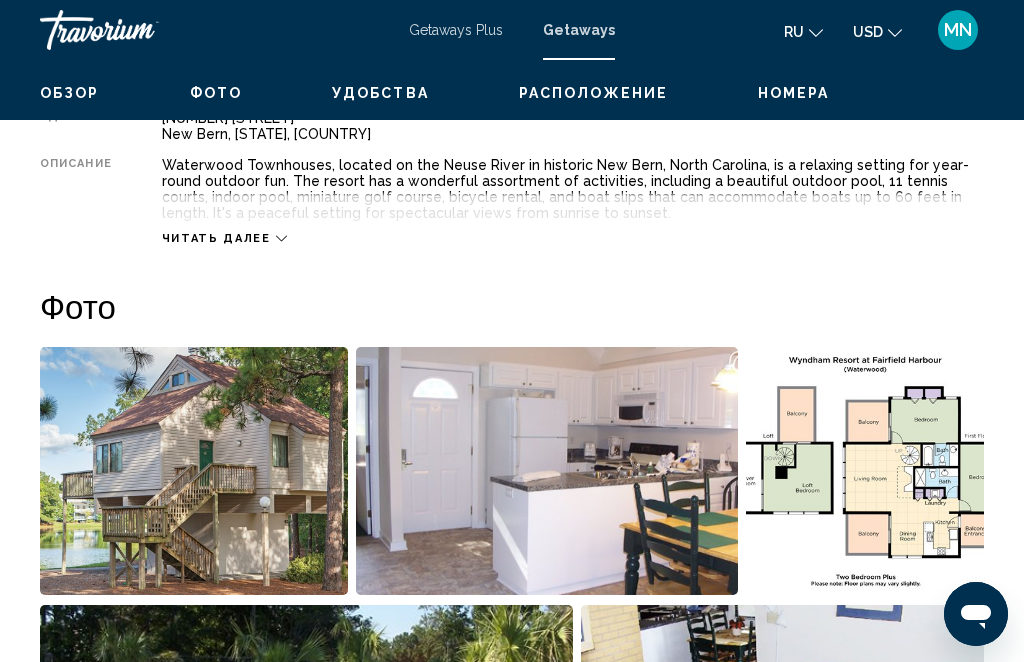 scroll, scrollTop: 0, scrollLeft: 0, axis: both 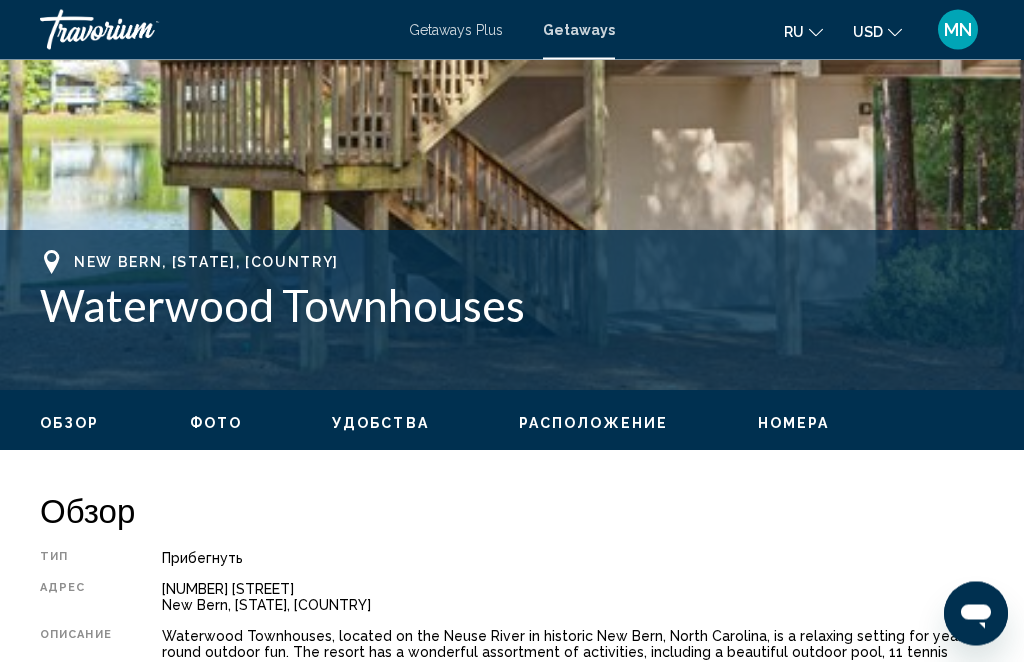 click on "Номера" at bounding box center (794, 424) 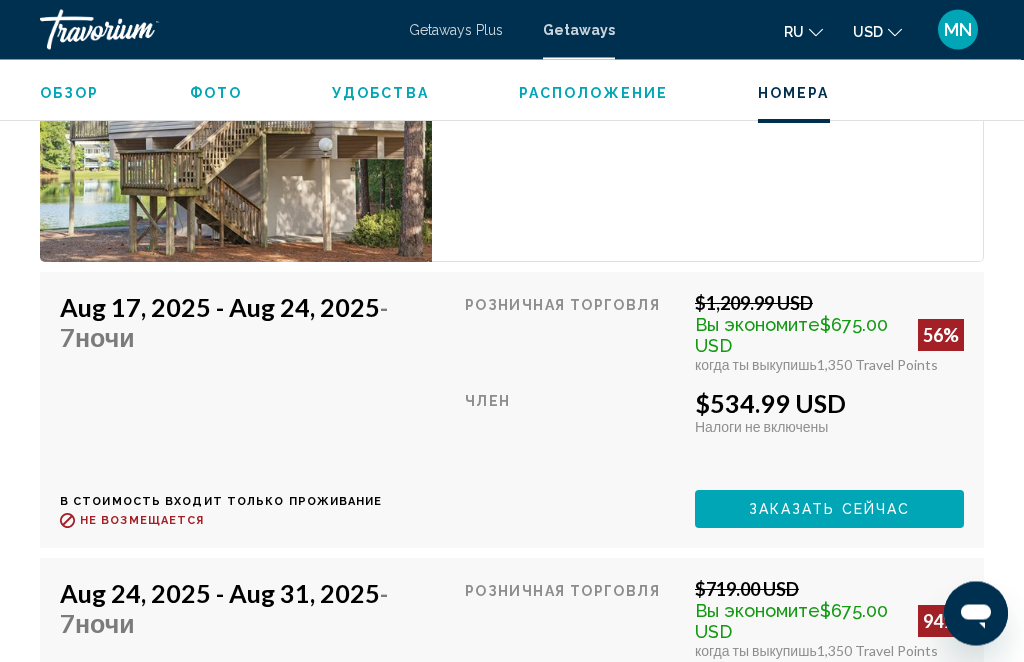 scroll, scrollTop: 4180, scrollLeft: 0, axis: vertical 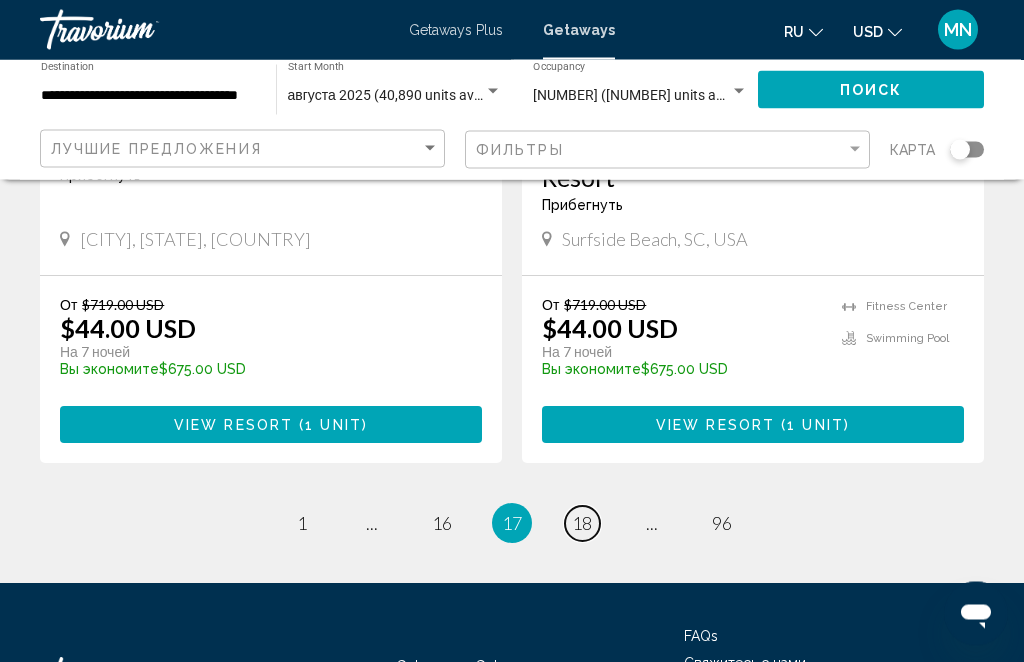 click on "page  18" at bounding box center [582, 524] 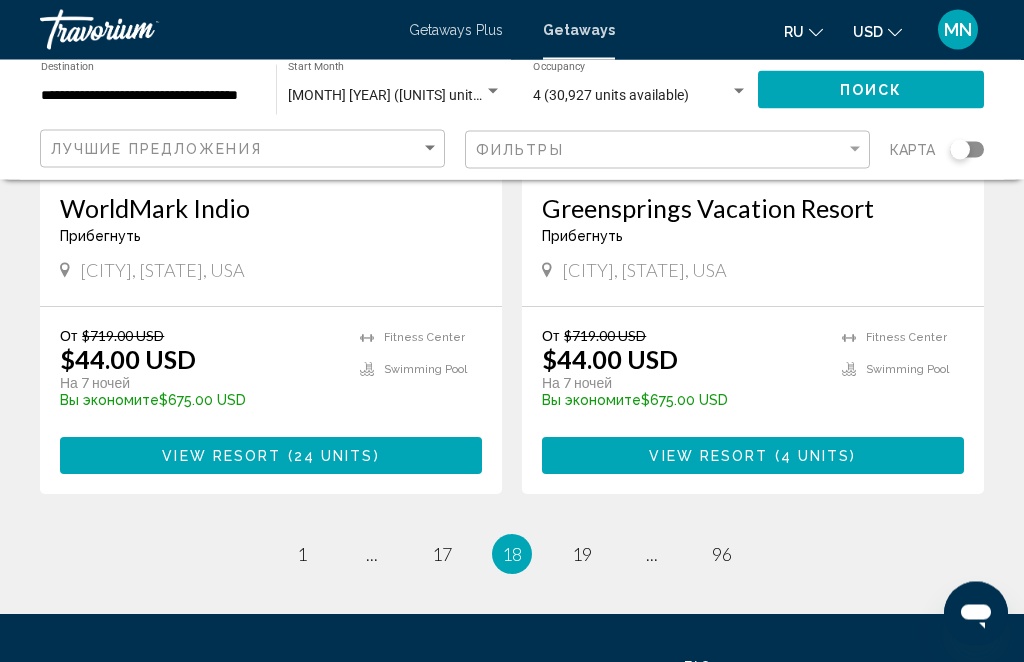scroll, scrollTop: 3884, scrollLeft: 0, axis: vertical 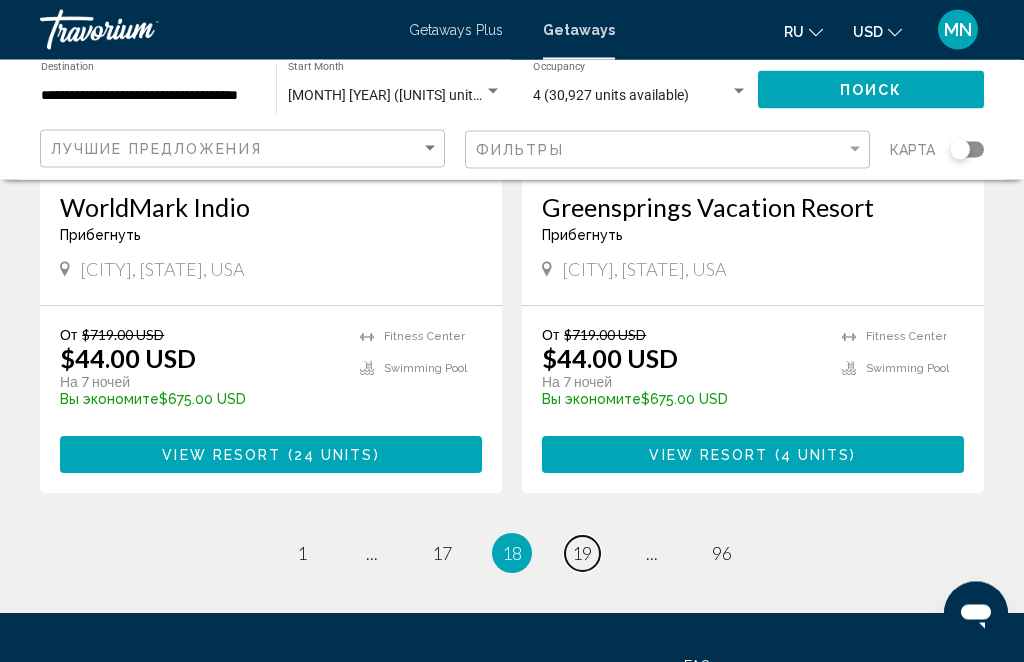 click on "page  19" at bounding box center [582, 554] 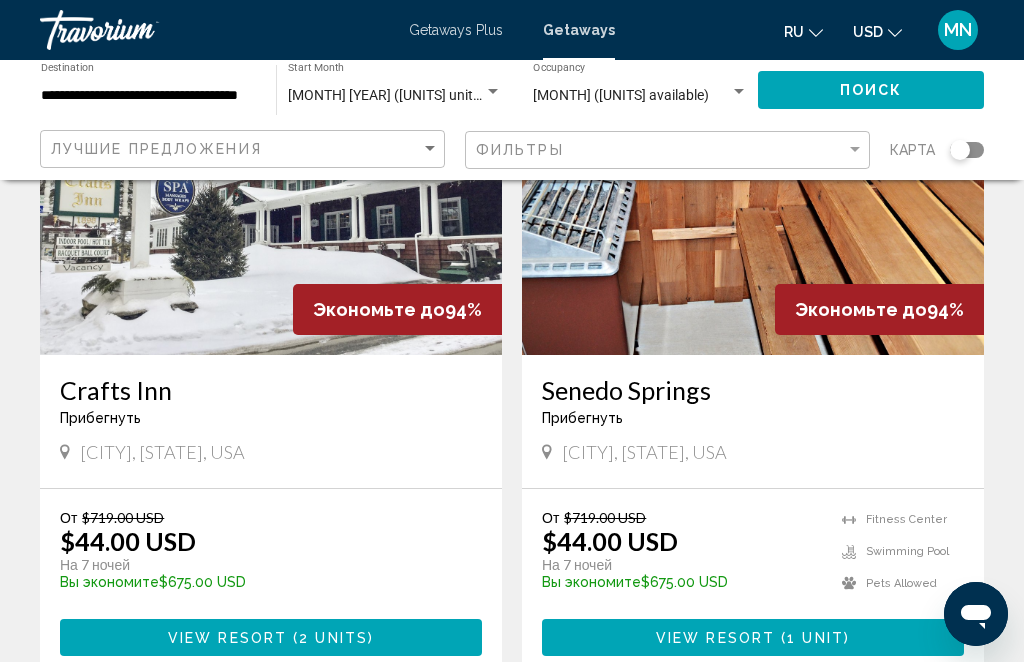 scroll, scrollTop: 2318, scrollLeft: 0, axis: vertical 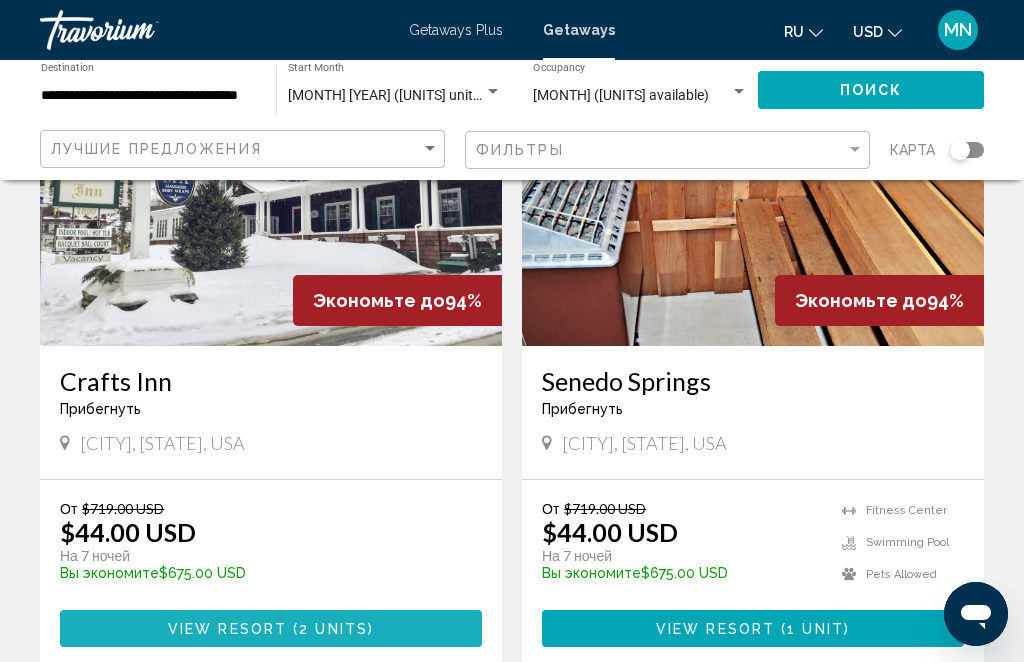 click on "2 units" at bounding box center [333, 629] 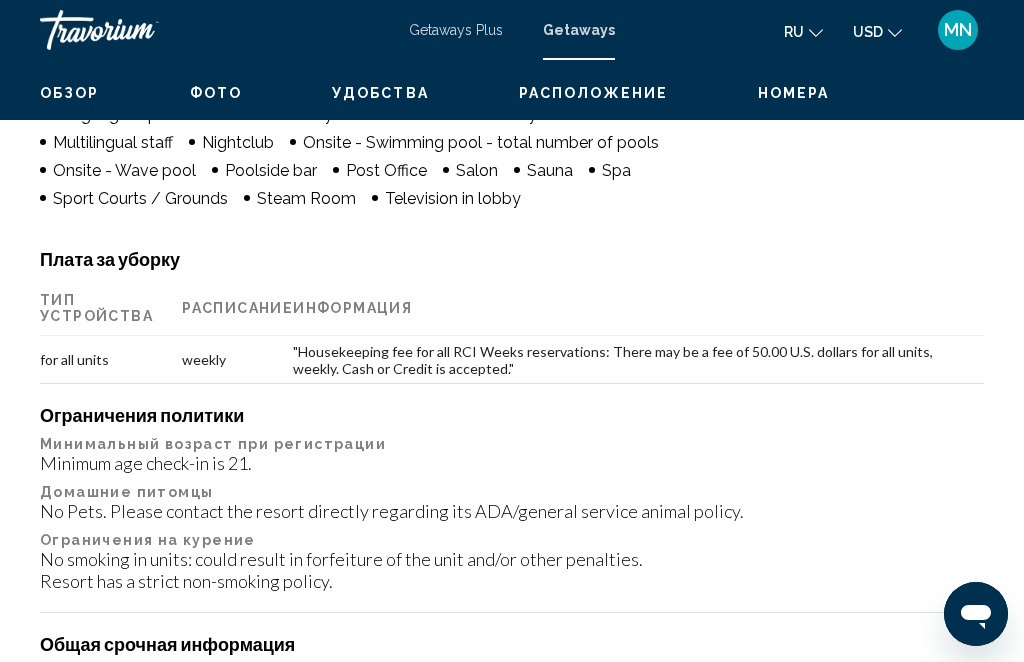 scroll, scrollTop: 0, scrollLeft: 0, axis: both 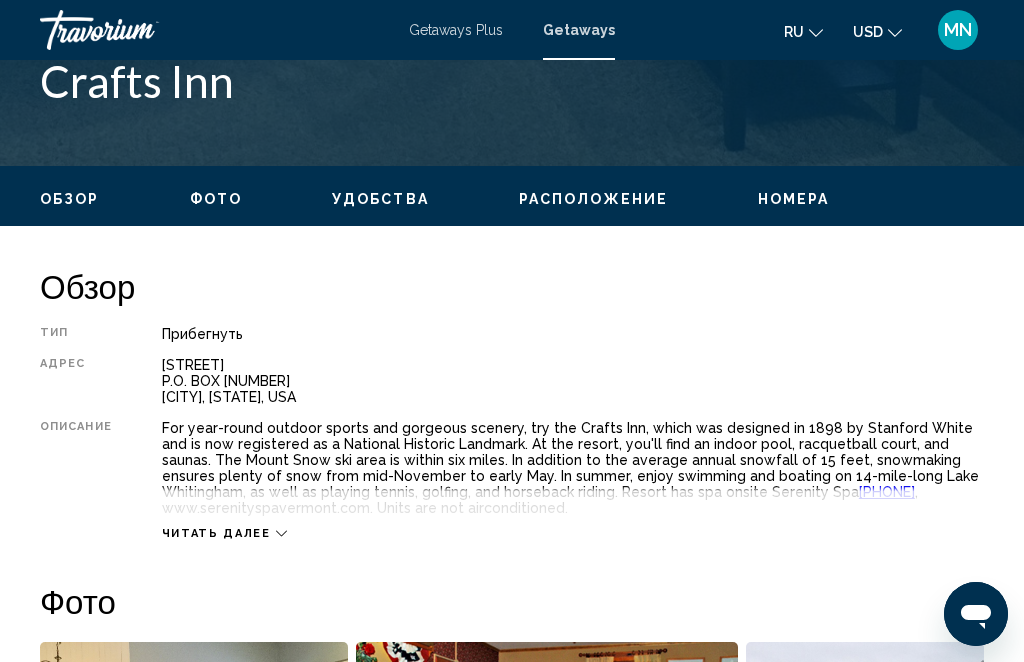 click on "Номера" at bounding box center (794, 199) 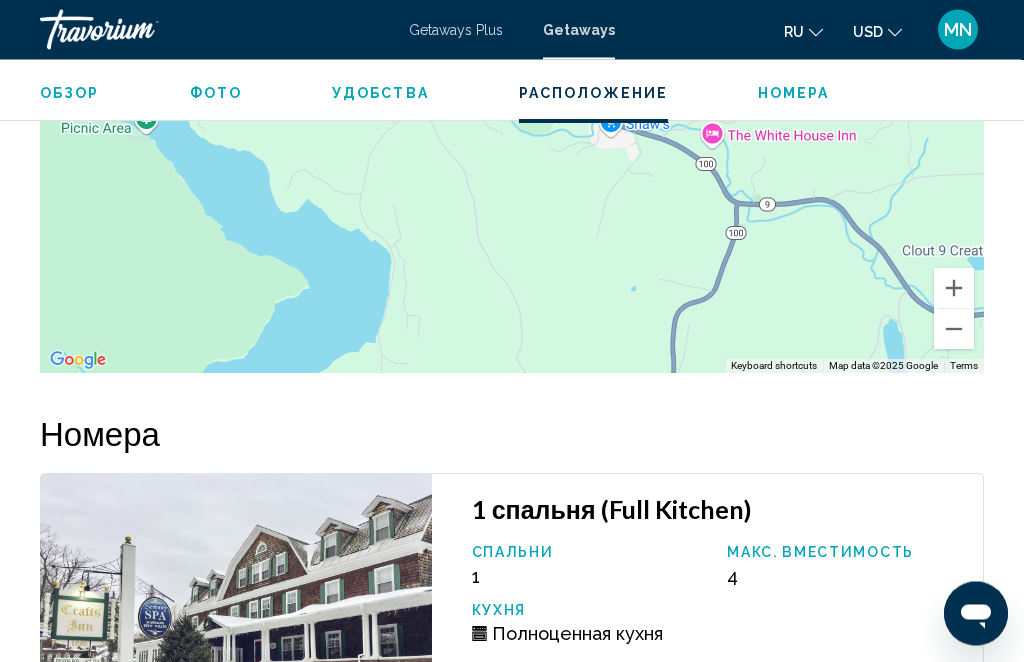scroll, scrollTop: 3576, scrollLeft: 0, axis: vertical 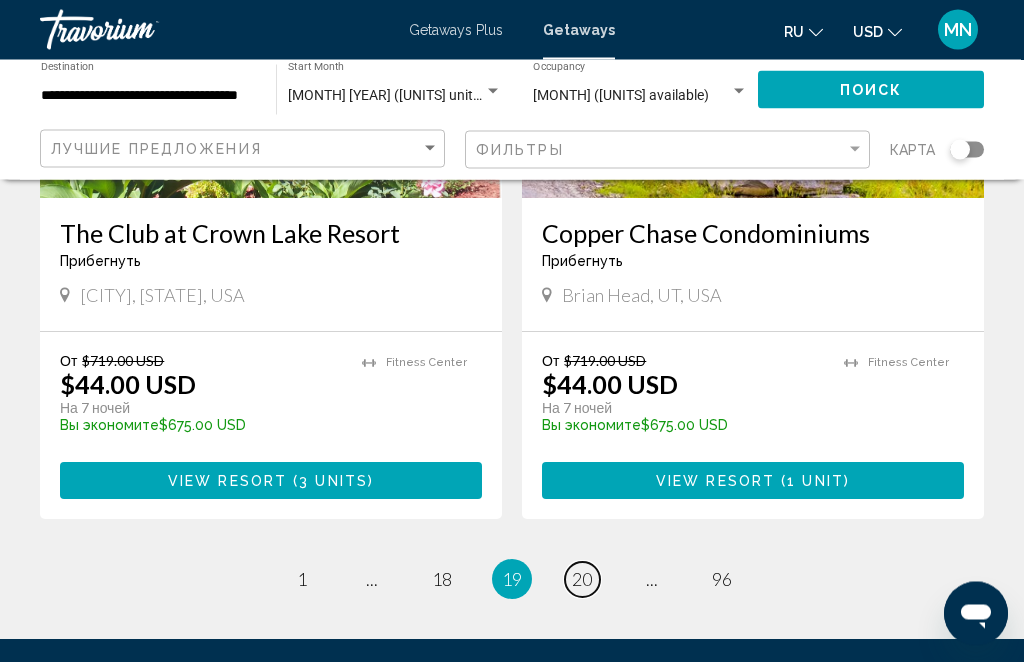 click on "20" at bounding box center (582, 580) 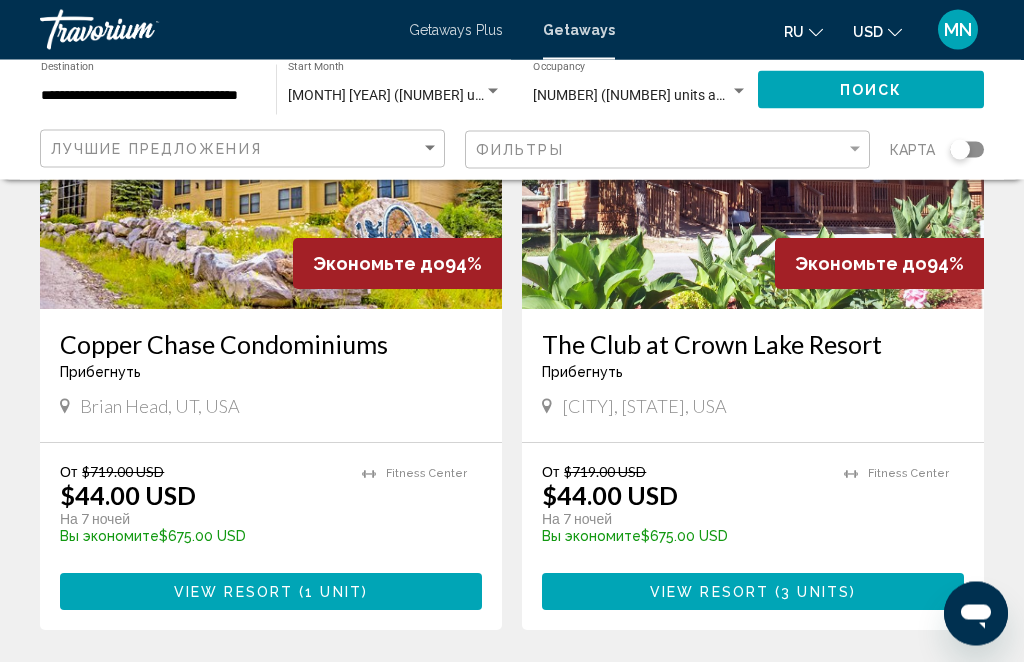 scroll, scrollTop: 3779, scrollLeft: 0, axis: vertical 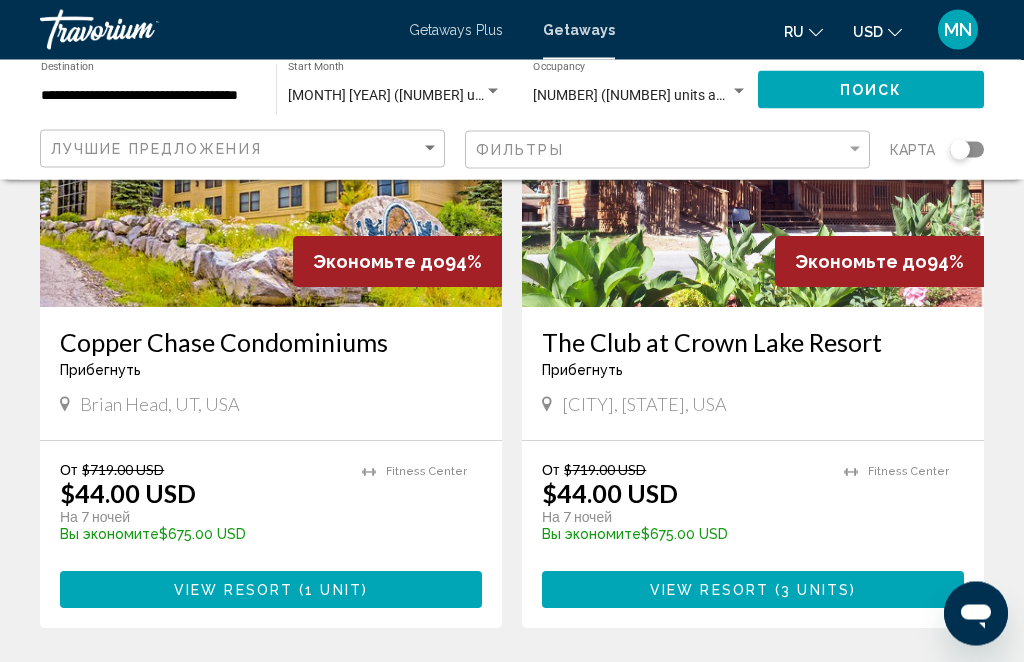 click on "21" at bounding box center (582, 689) 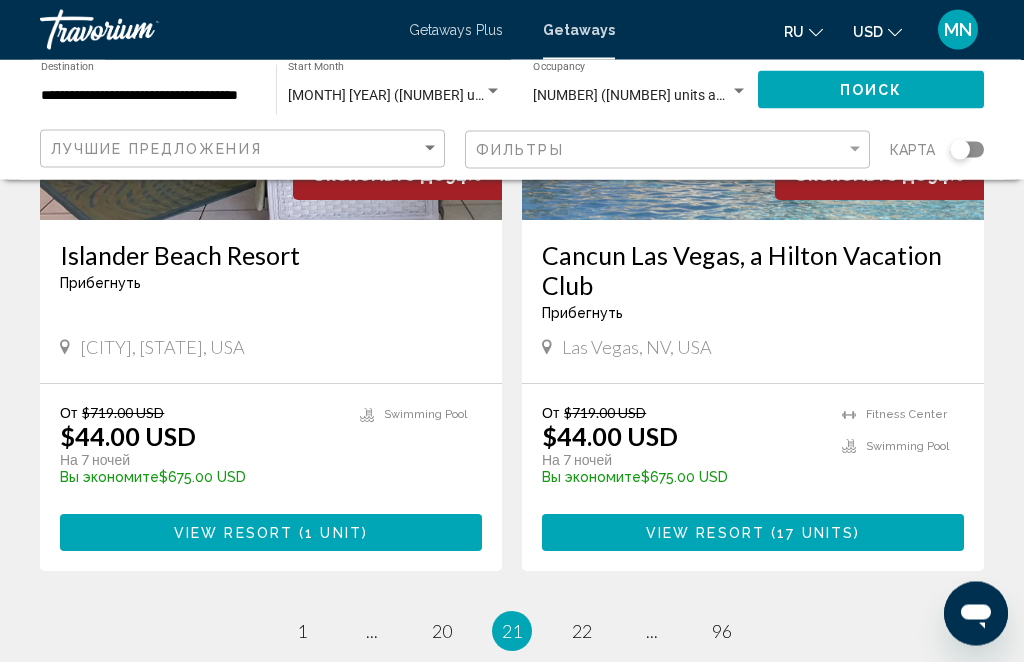 scroll, scrollTop: 3837, scrollLeft: 0, axis: vertical 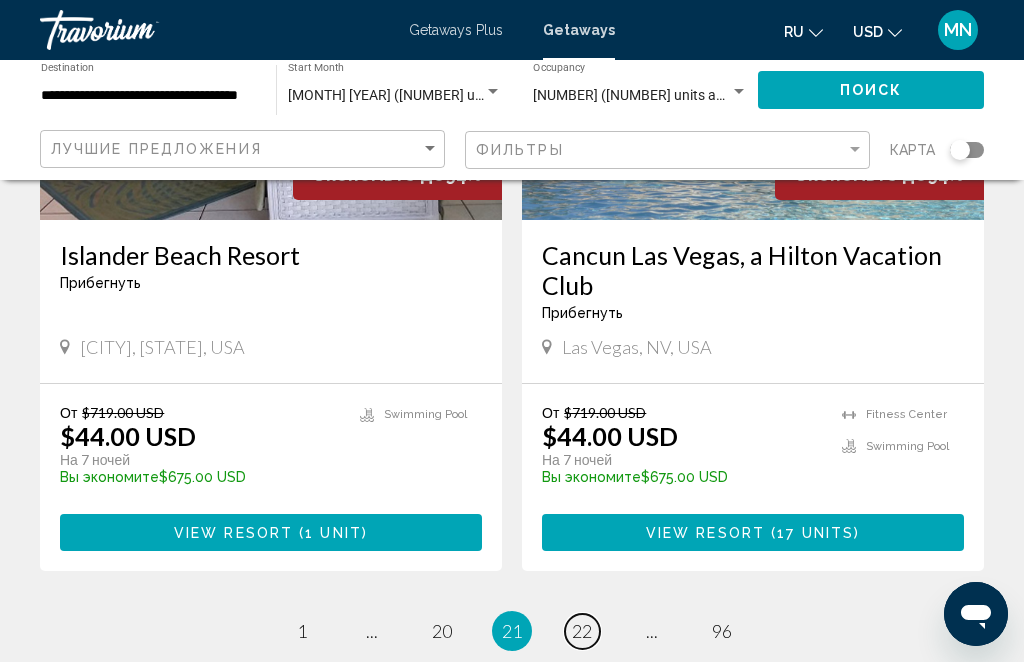 click on "page  22" at bounding box center (582, 631) 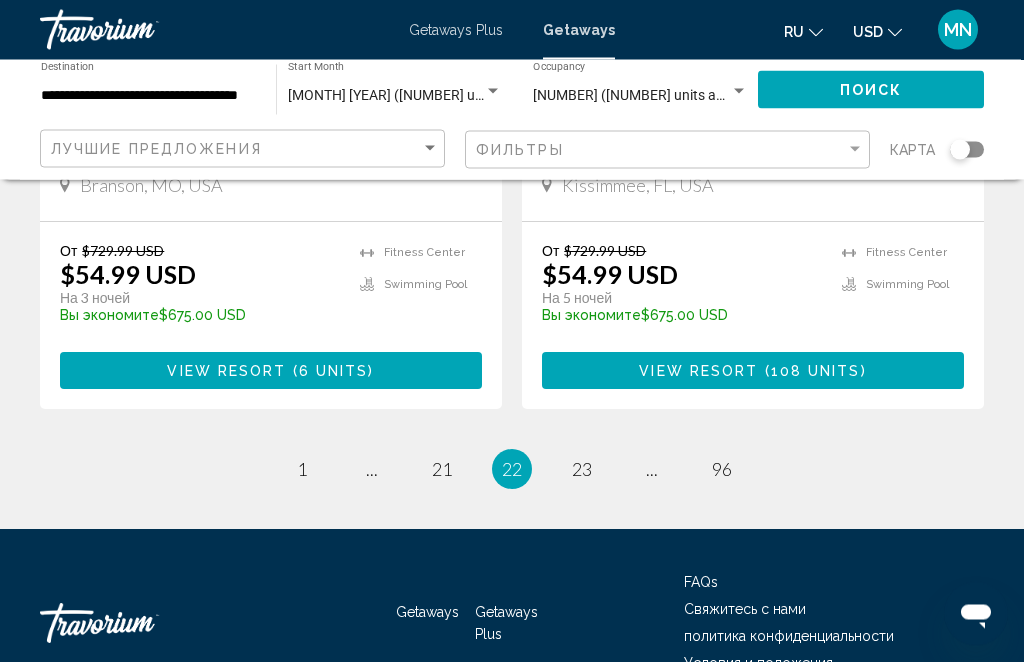 scroll, scrollTop: 4054, scrollLeft: 0, axis: vertical 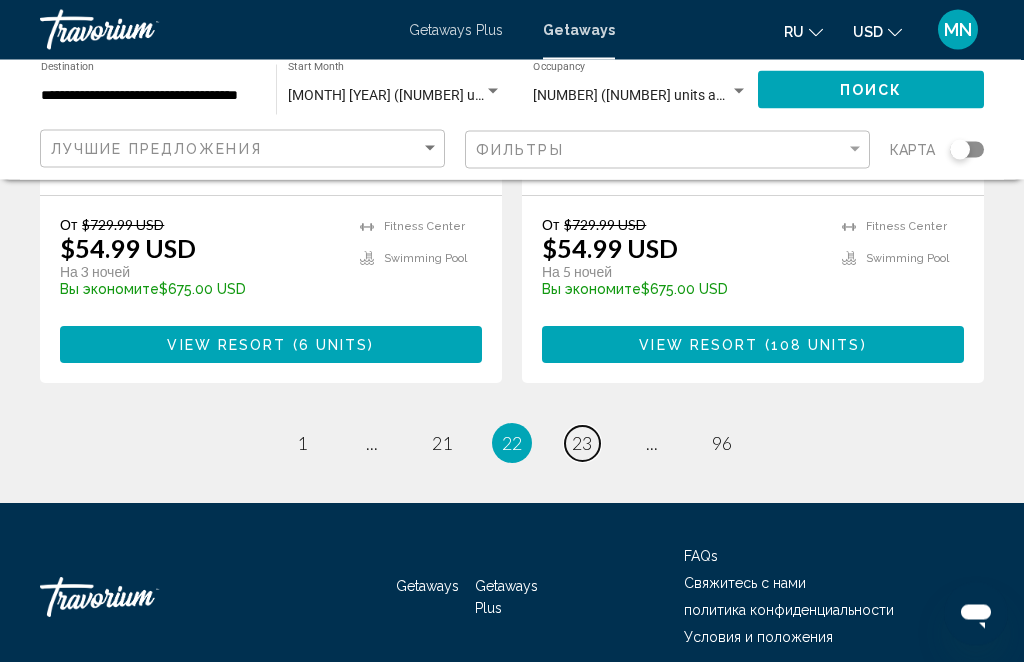 click on "page  23" at bounding box center [582, 444] 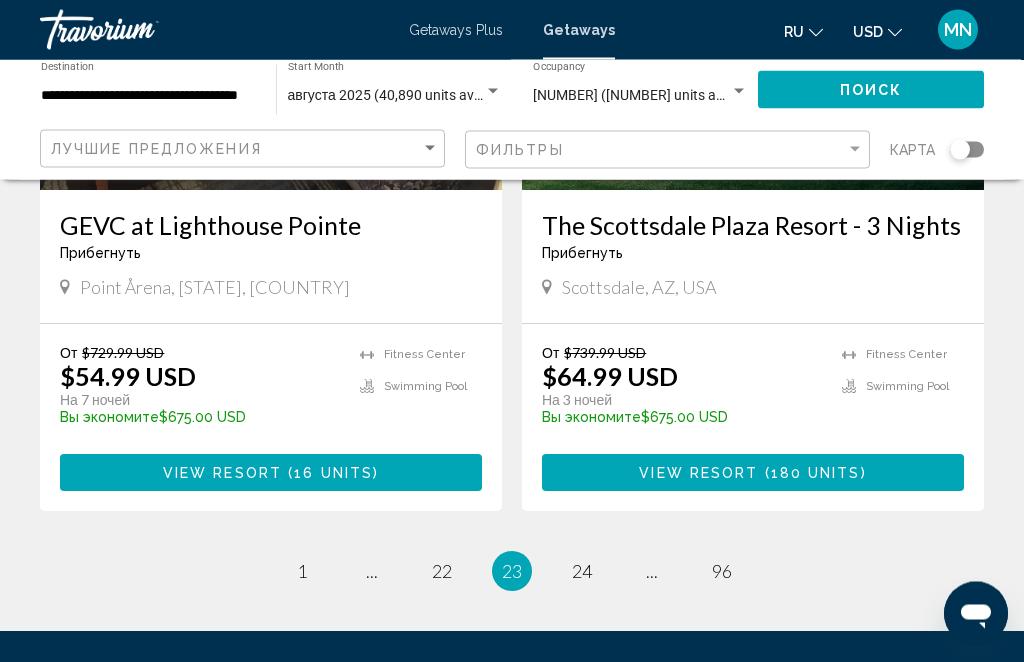 scroll, scrollTop: 3900, scrollLeft: 0, axis: vertical 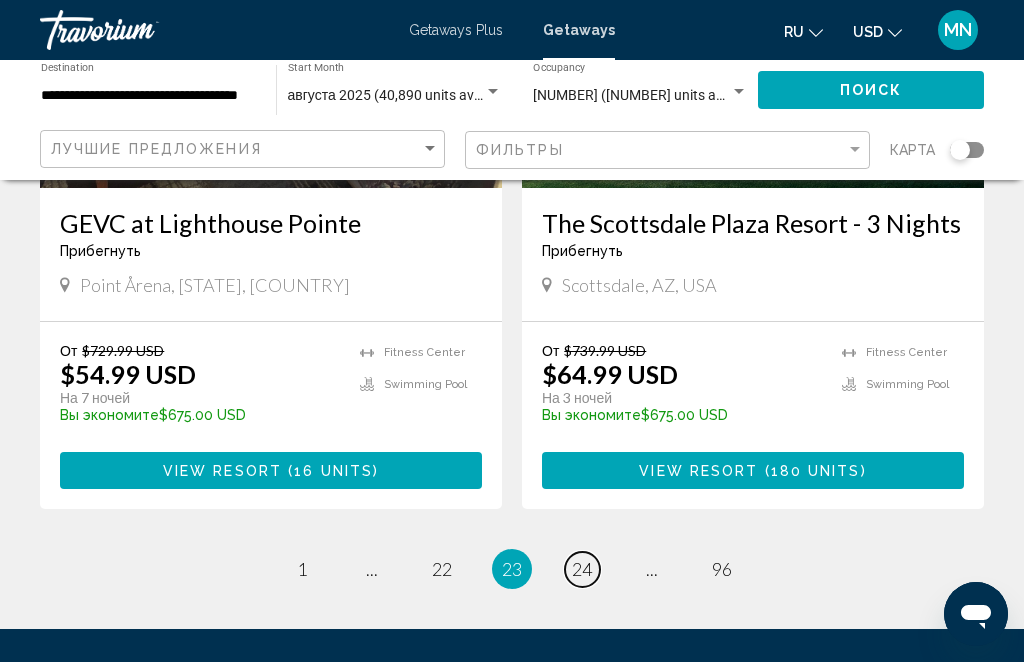 click on "24" at bounding box center (582, 569) 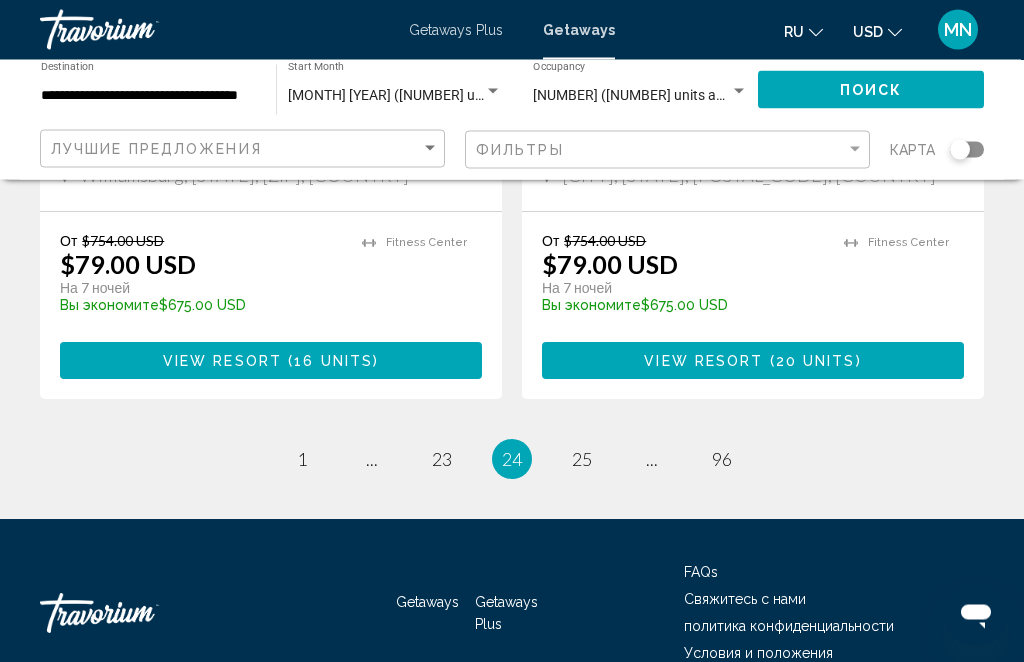 scroll, scrollTop: 4084, scrollLeft: 0, axis: vertical 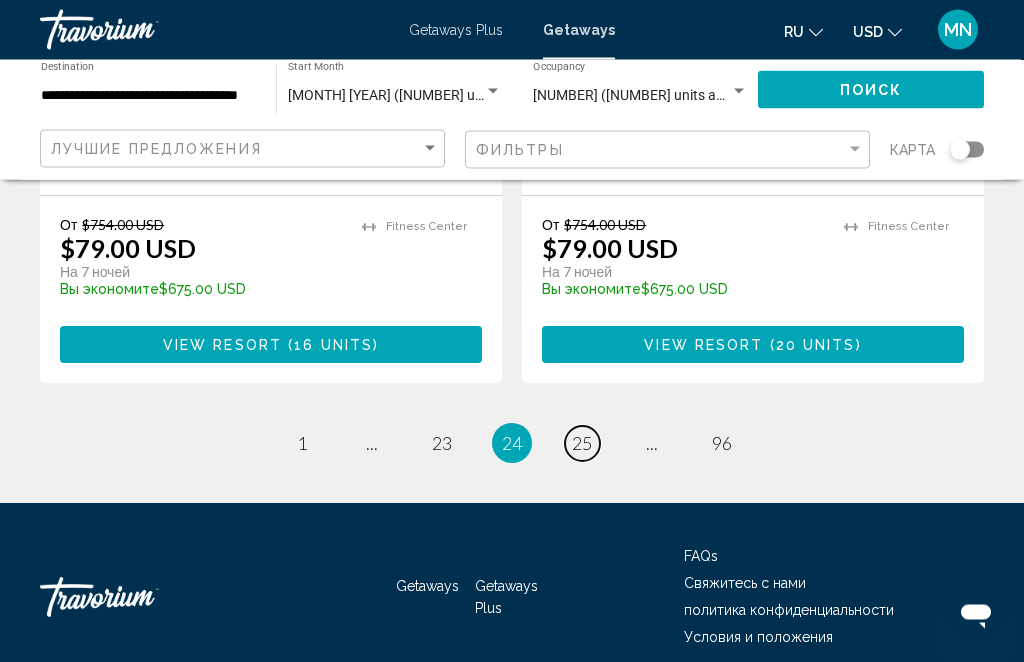 click on "25" at bounding box center [582, 444] 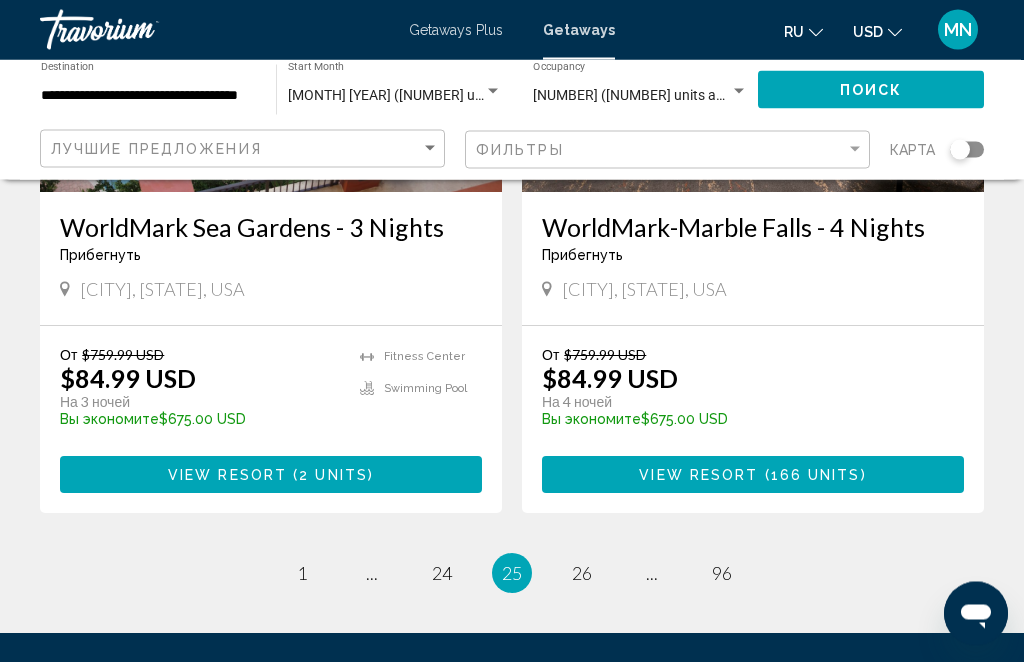 scroll, scrollTop: 3956, scrollLeft: 0, axis: vertical 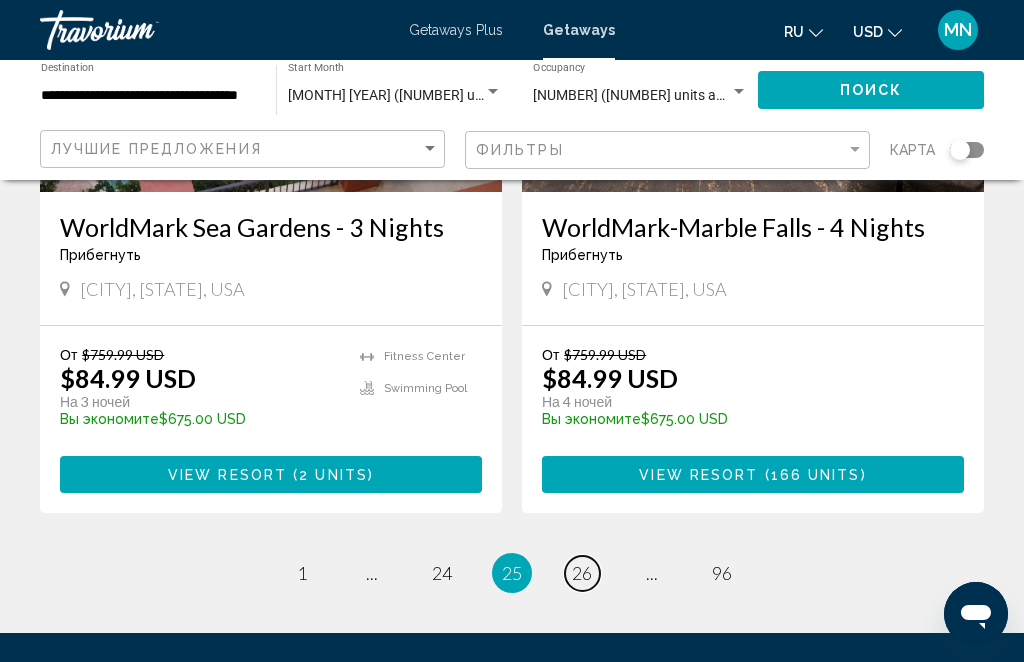 click on "26" at bounding box center [582, 573] 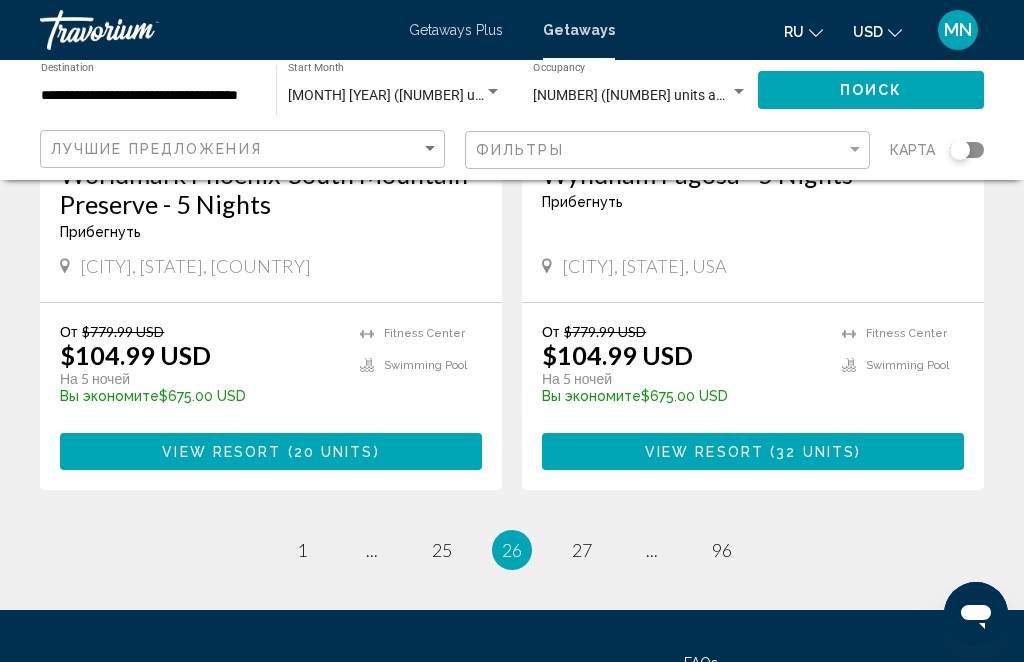 scroll, scrollTop: 3954, scrollLeft: 0, axis: vertical 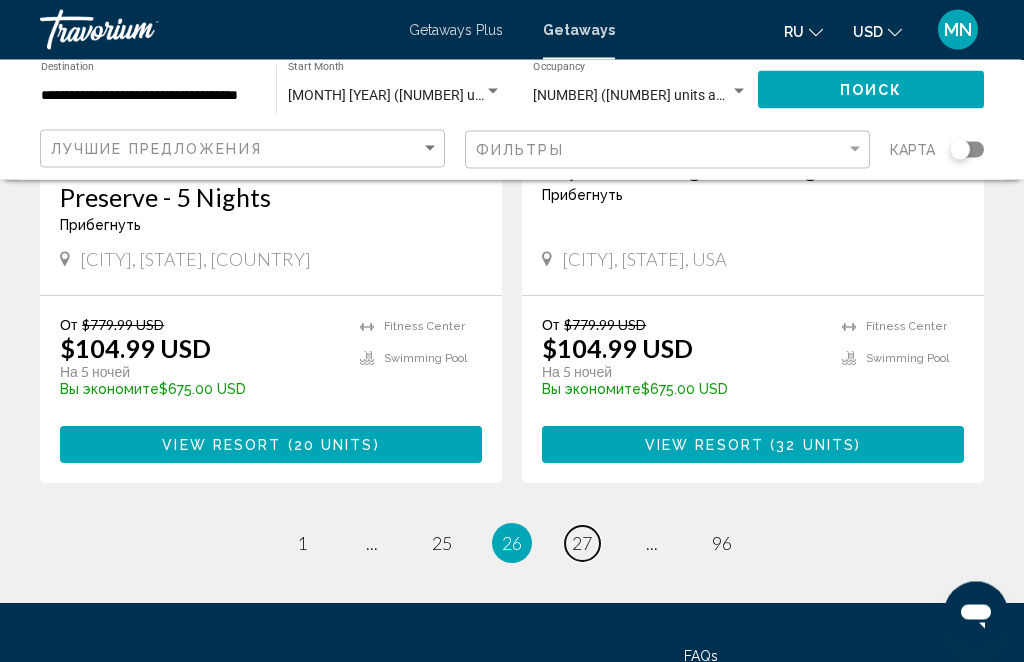 click on "27" at bounding box center (582, 544) 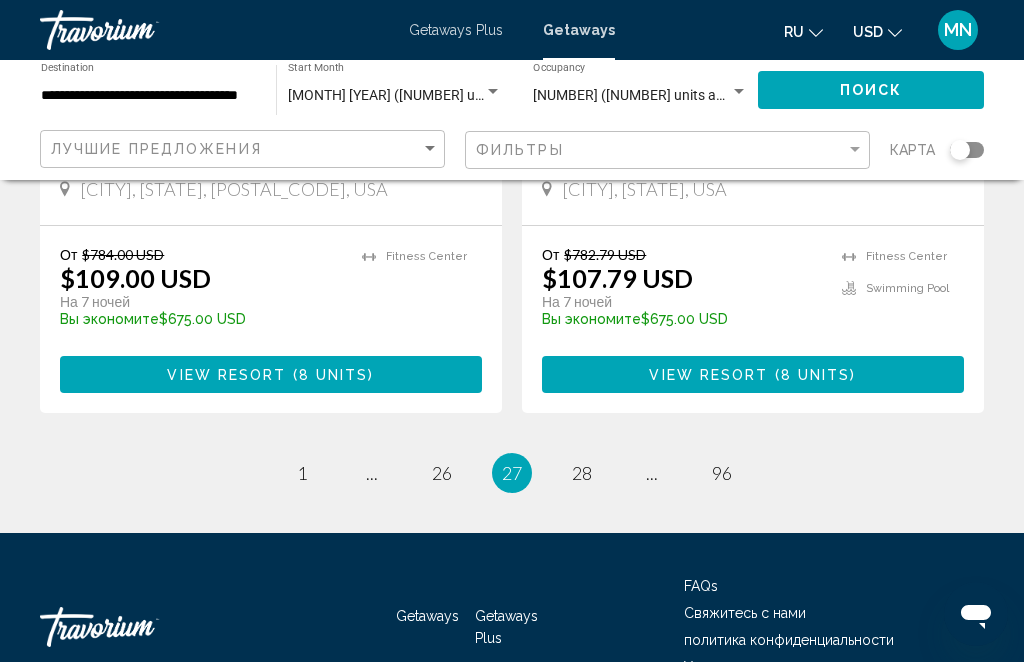 scroll, scrollTop: 4054, scrollLeft: 0, axis: vertical 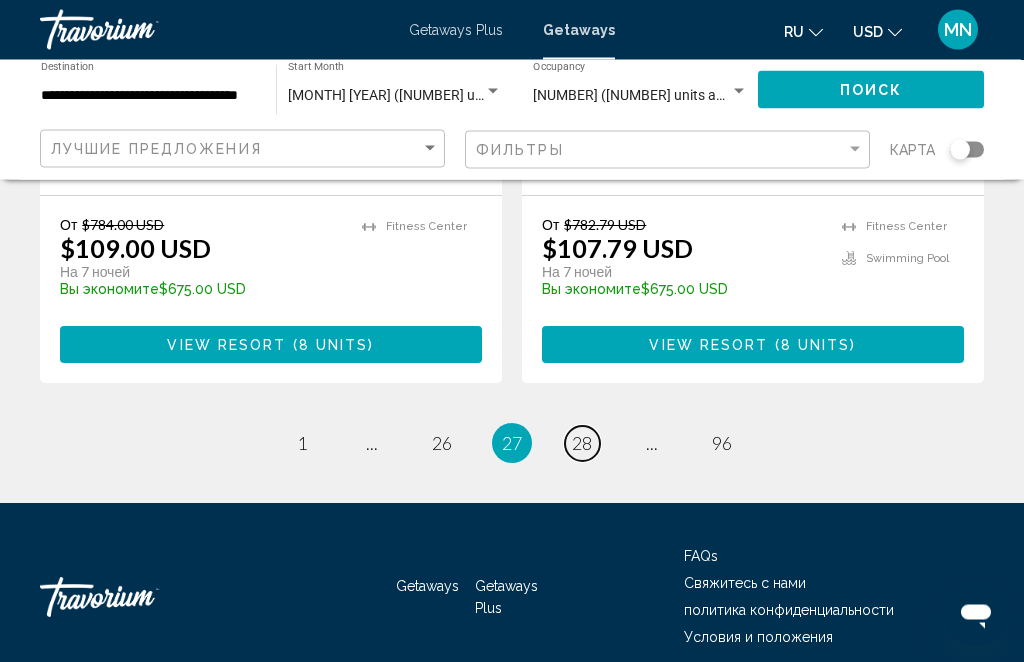 click on "page  28" at bounding box center [582, 444] 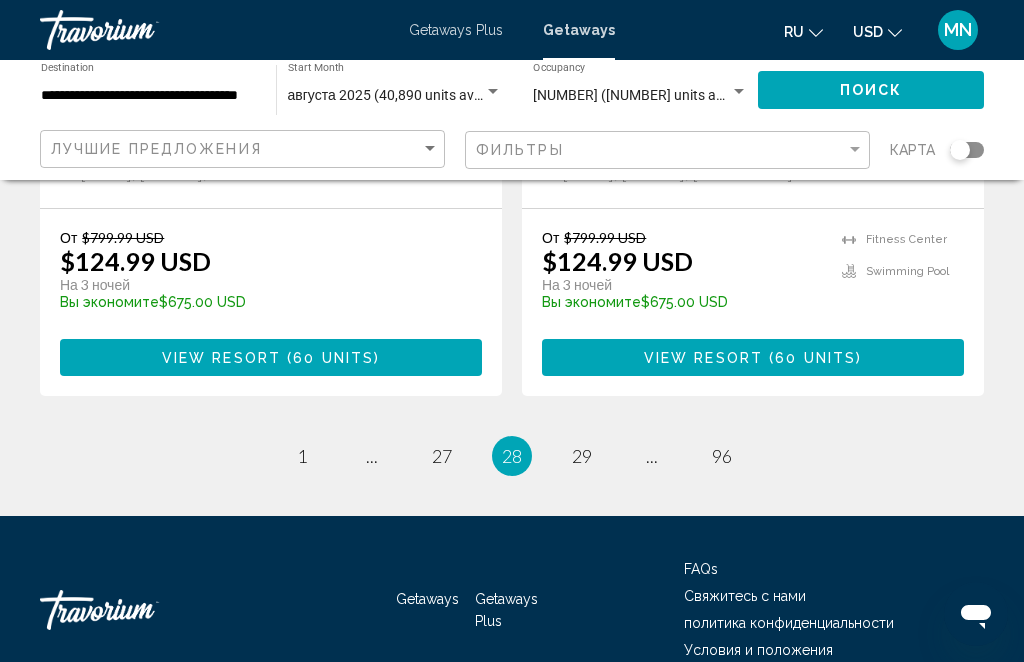 scroll, scrollTop: 4054, scrollLeft: 0, axis: vertical 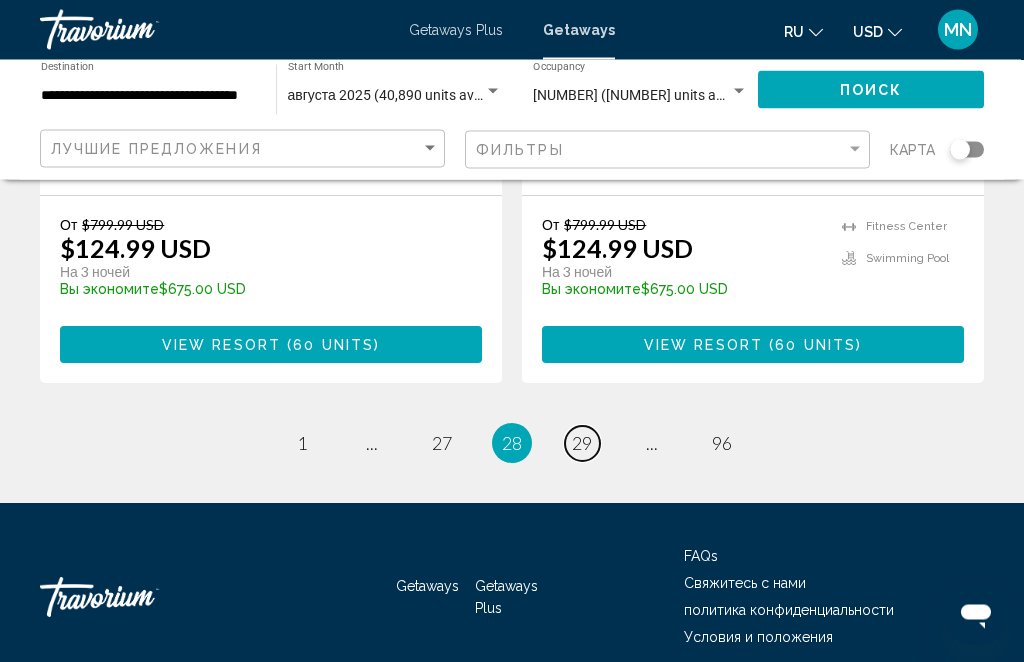 click on "29" at bounding box center [582, 444] 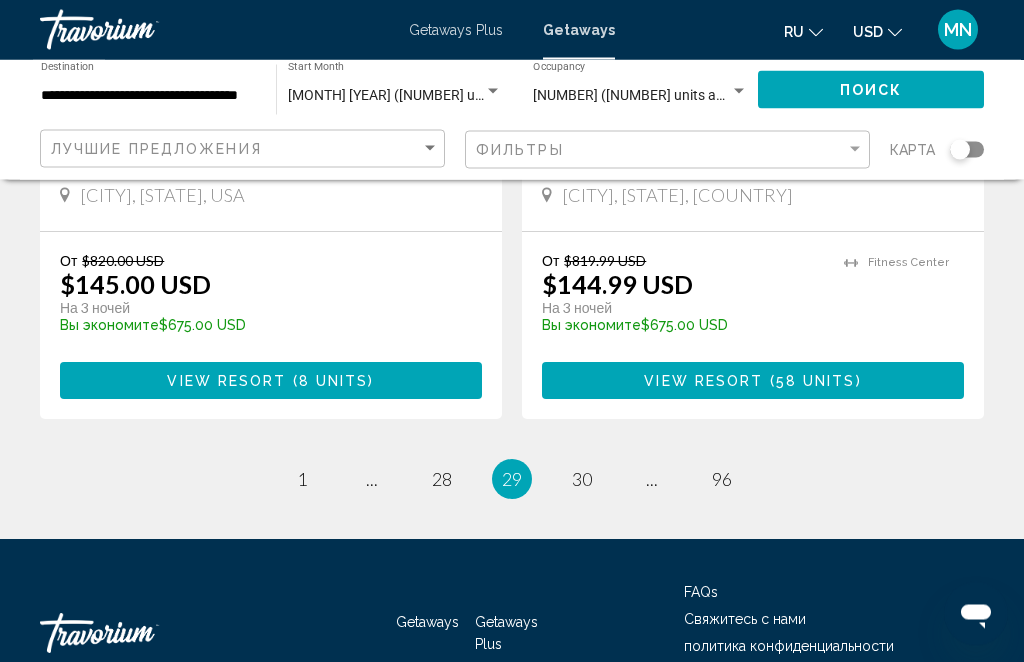 scroll, scrollTop: 4085, scrollLeft: 0, axis: vertical 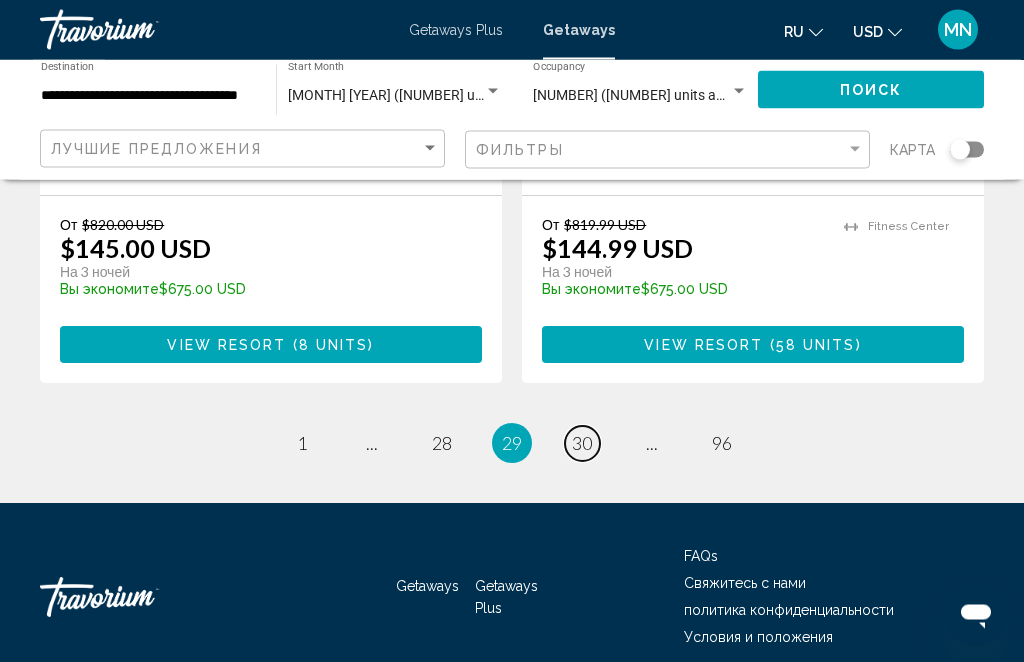 click on "30" at bounding box center (582, 444) 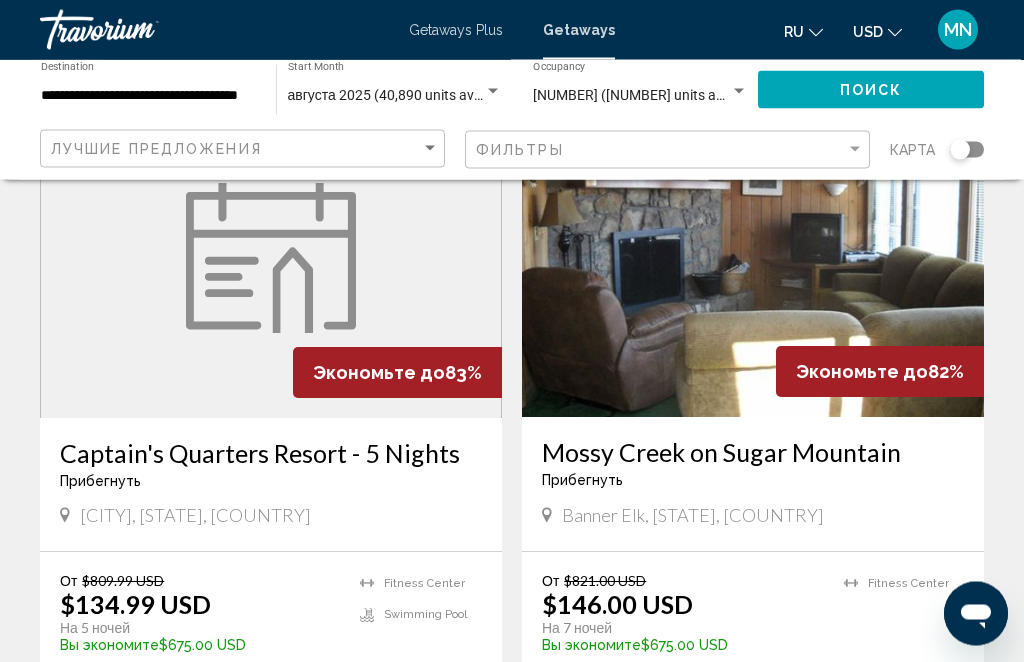 scroll, scrollTop: 888, scrollLeft: 0, axis: vertical 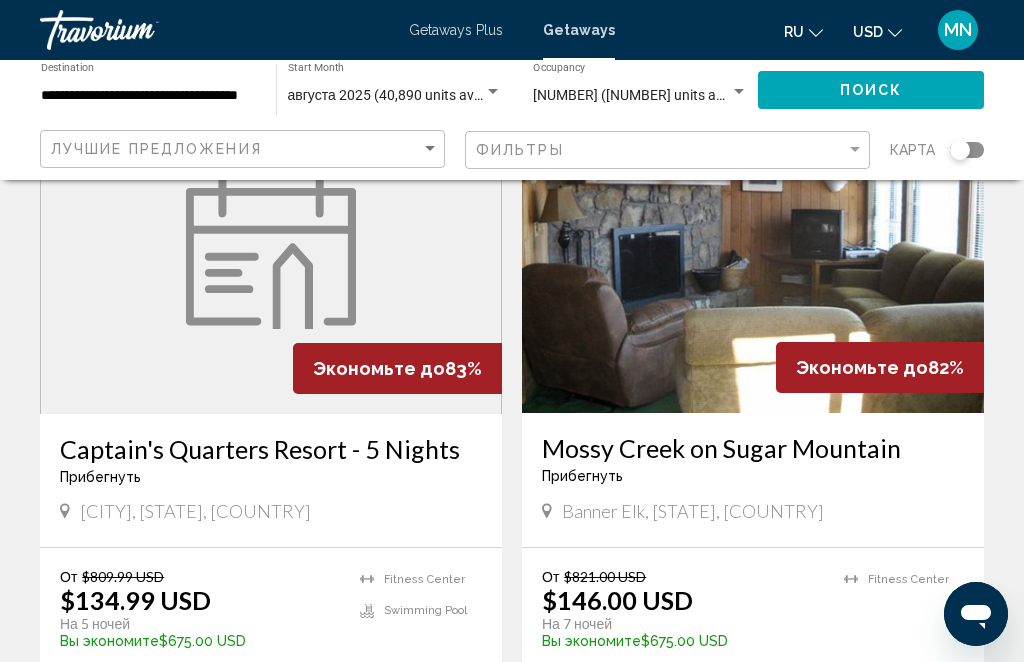 click on "View Resort" at bounding box center (709, 698) 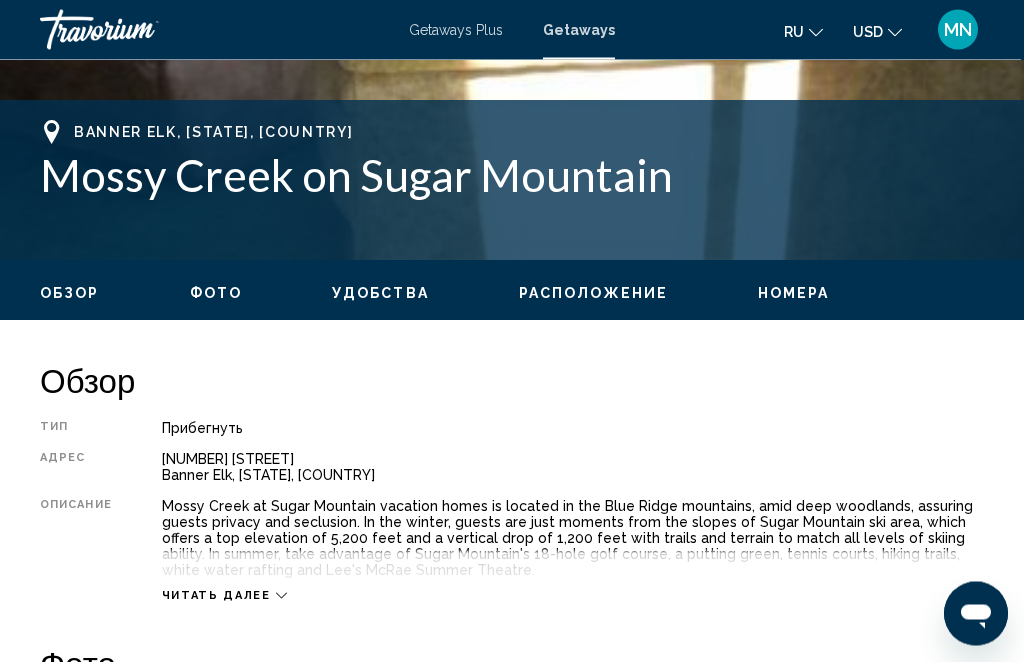 scroll, scrollTop: 753, scrollLeft: 0, axis: vertical 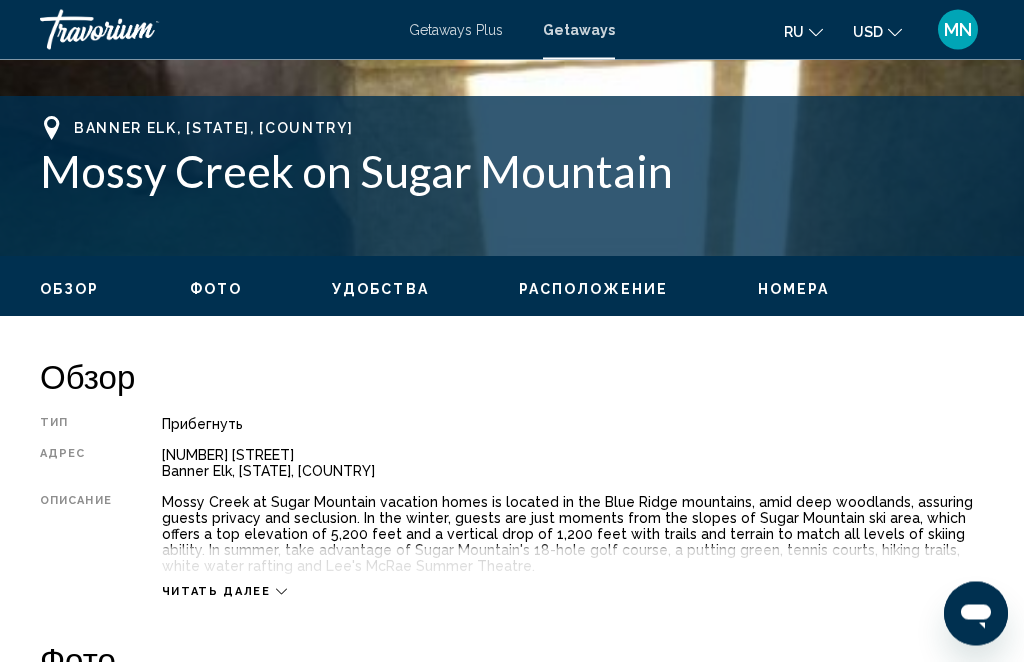 click on "Номера" at bounding box center [794, 290] 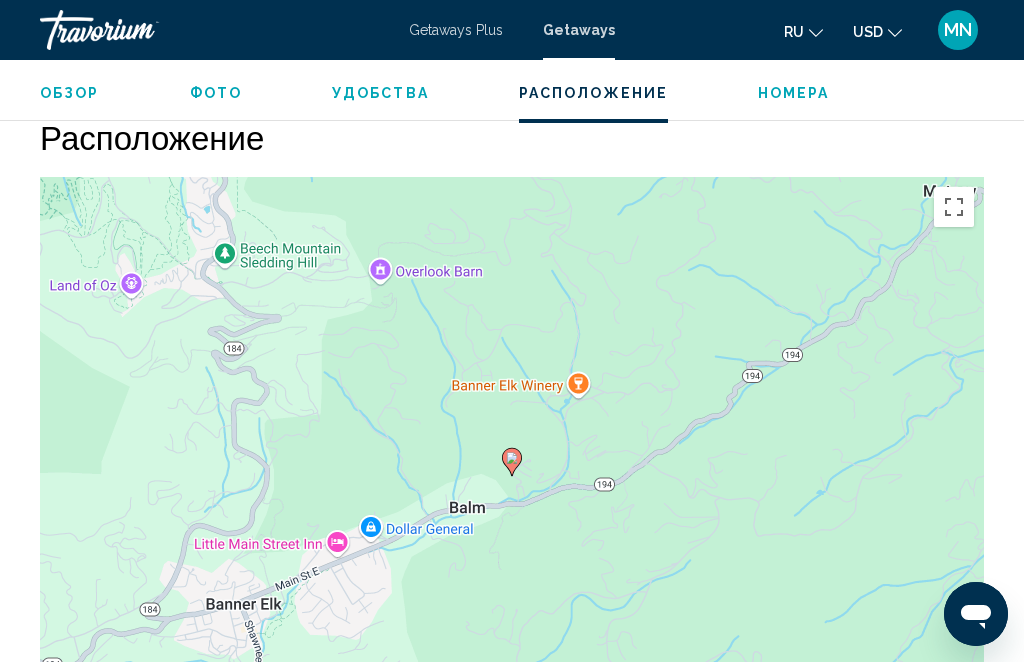 scroll, scrollTop: 2925, scrollLeft: 0, axis: vertical 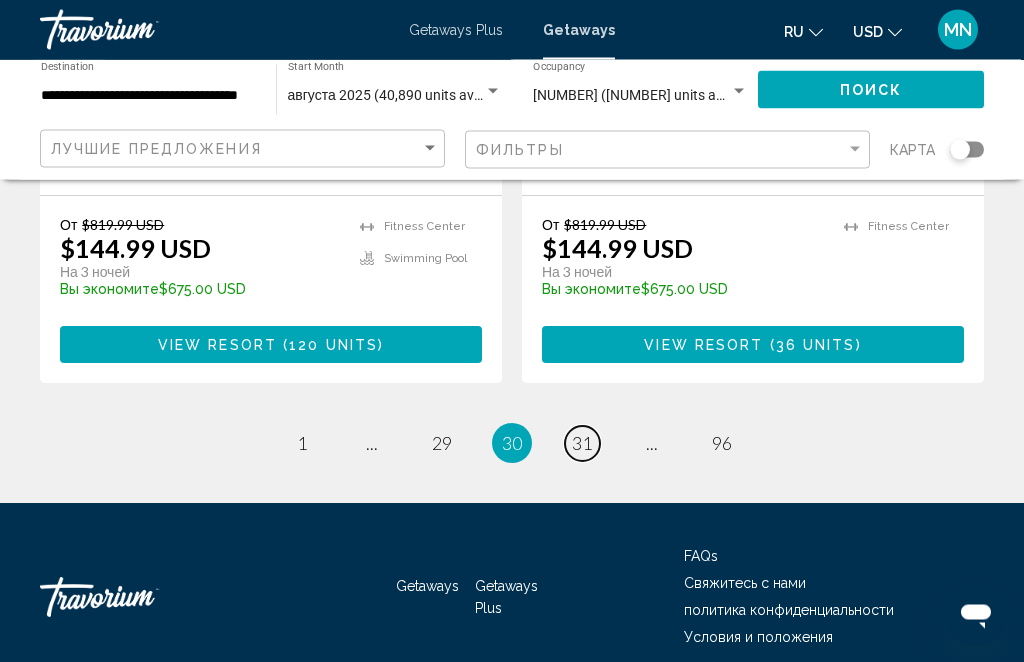 click on "page  31" at bounding box center (582, 444) 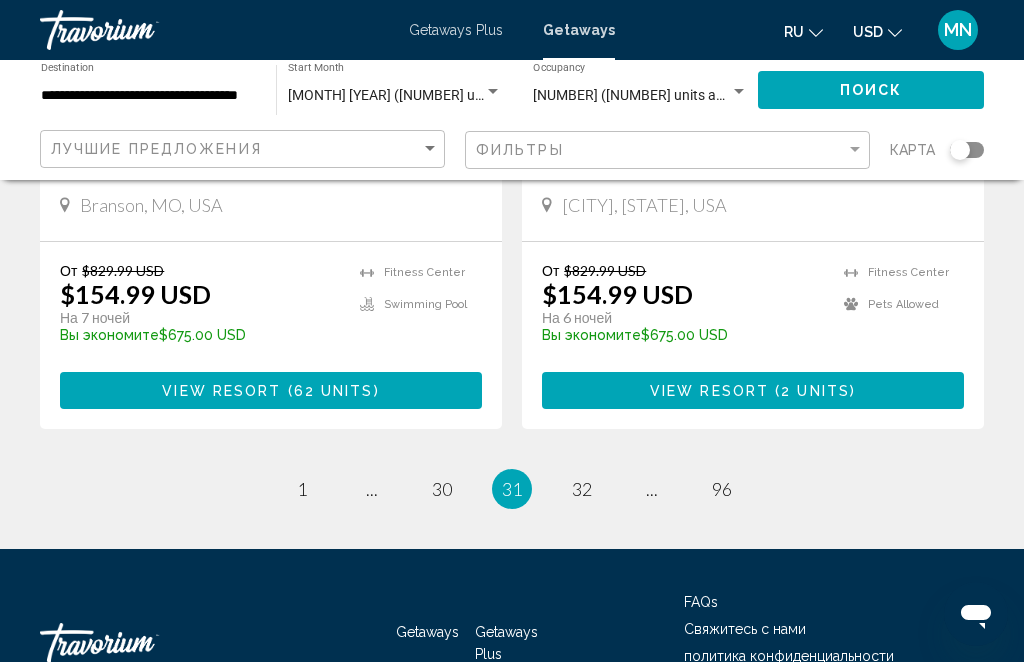 scroll, scrollTop: 4084, scrollLeft: 0, axis: vertical 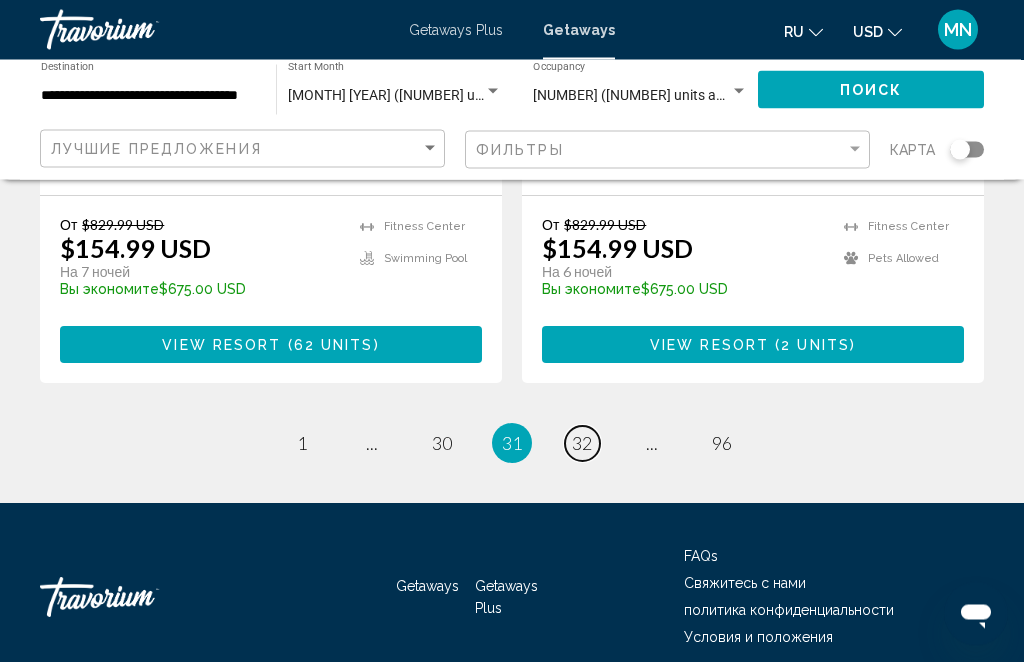 click on "32" at bounding box center (582, 444) 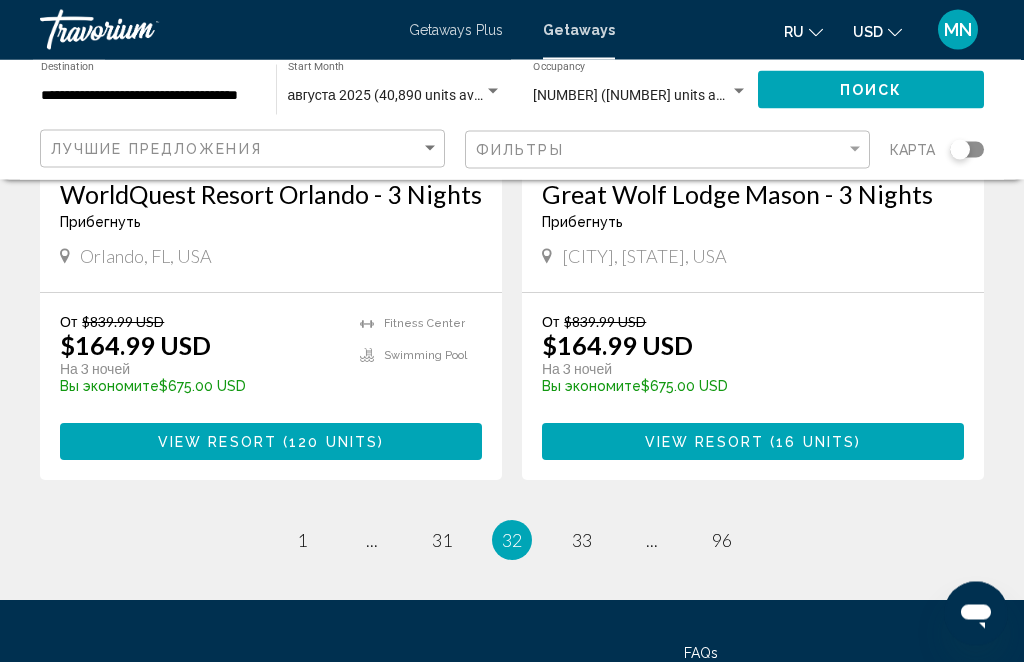 scroll, scrollTop: 4024, scrollLeft: 0, axis: vertical 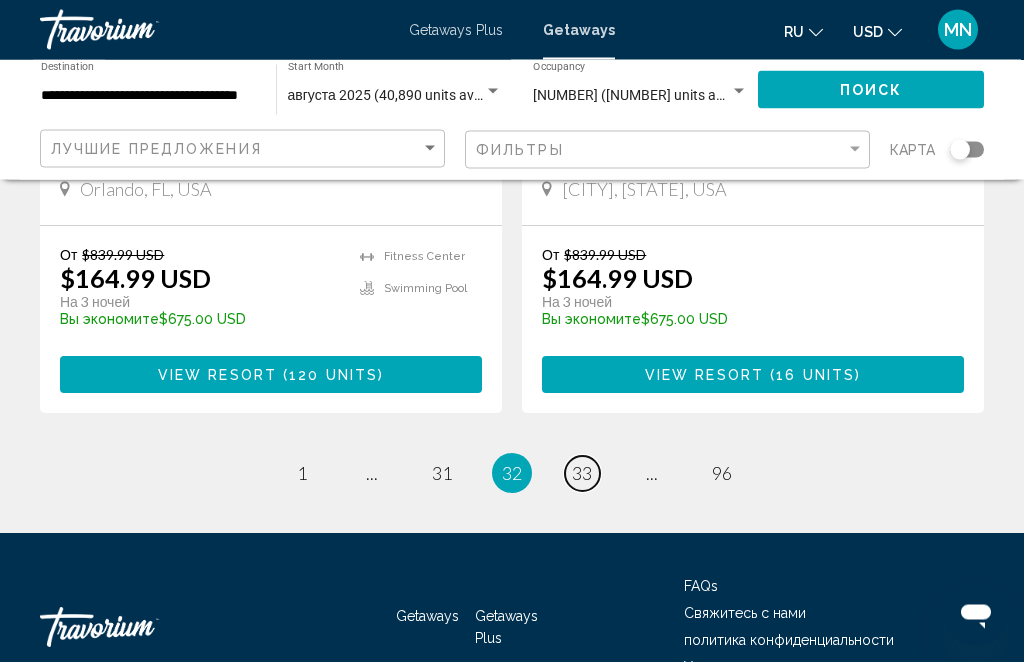 click on "33" at bounding box center (582, 474) 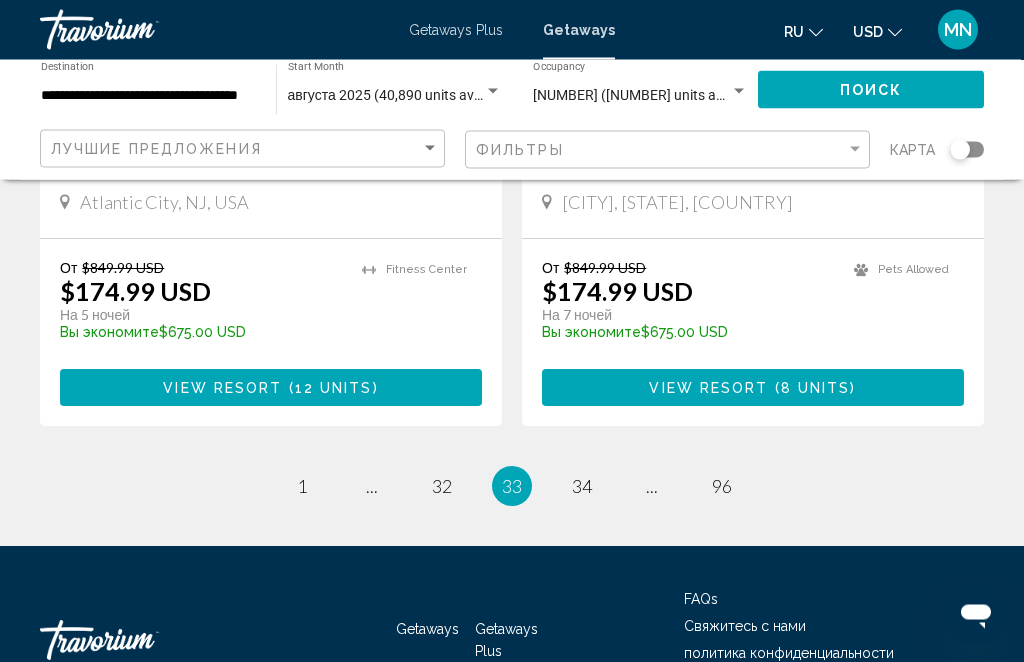 scroll, scrollTop: 4084, scrollLeft: 0, axis: vertical 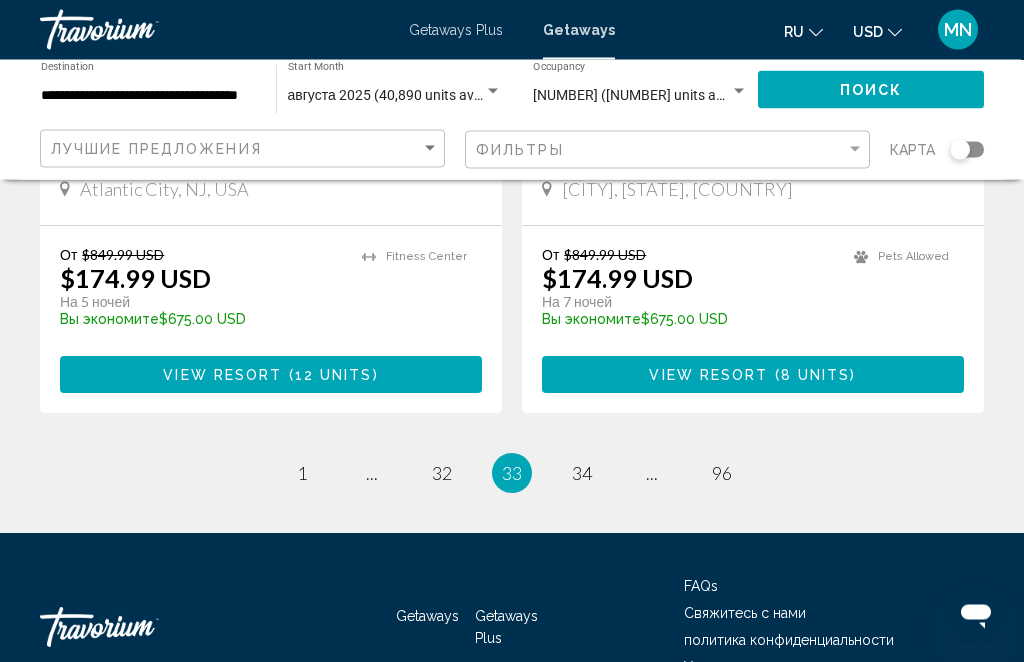 click on "**********" 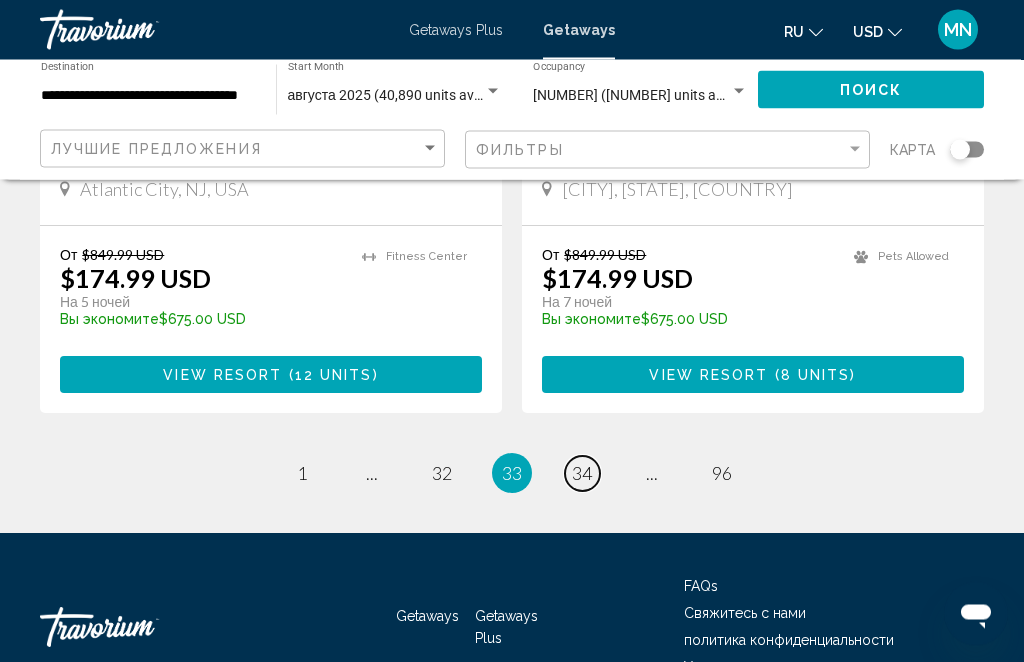 click on "page  34" at bounding box center [582, 474] 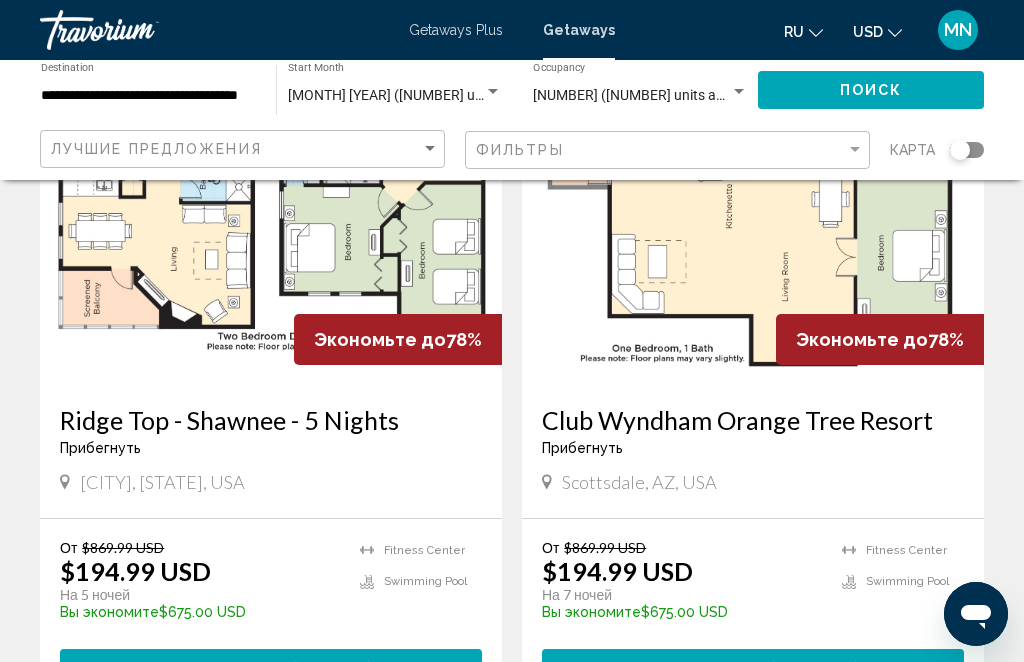 scroll, scrollTop: 3019, scrollLeft: 0, axis: vertical 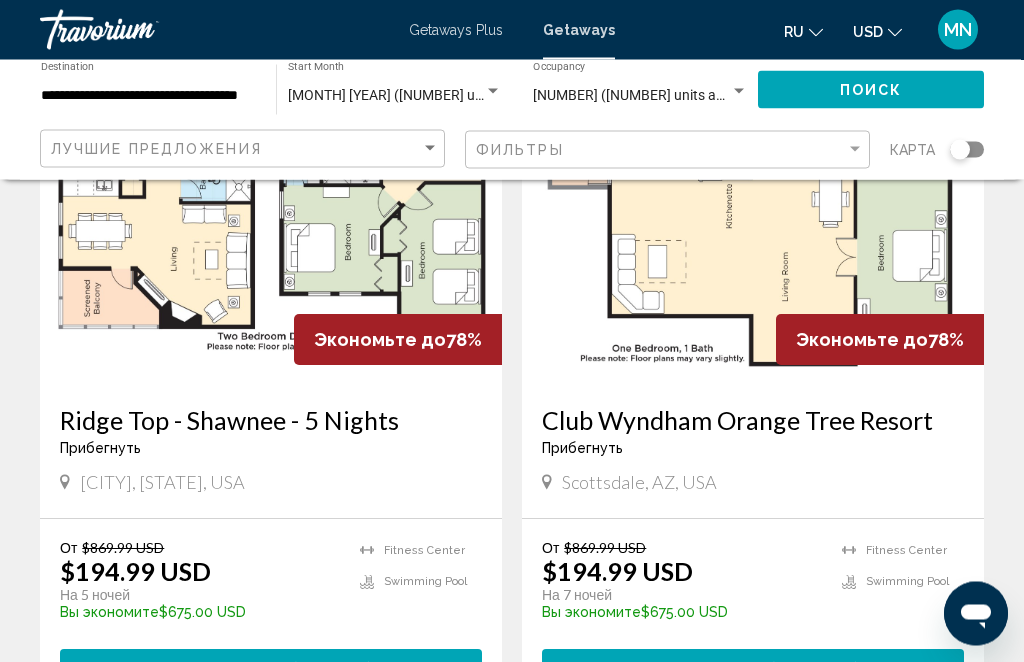 click on "View Resort    ( 4 units )" at bounding box center (271, 668) 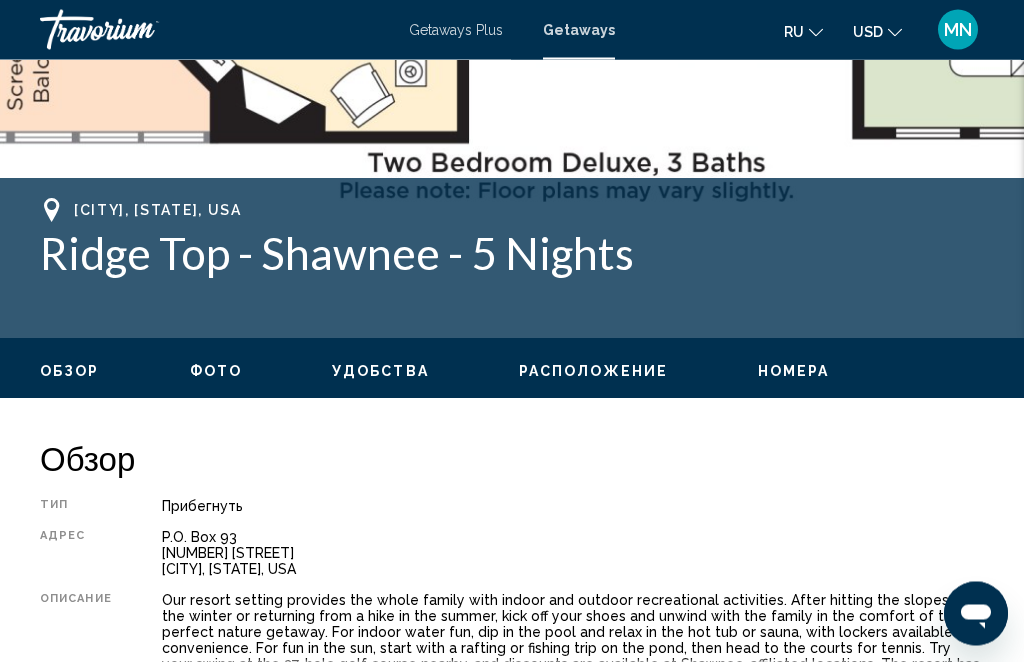 scroll, scrollTop: 672, scrollLeft: 0, axis: vertical 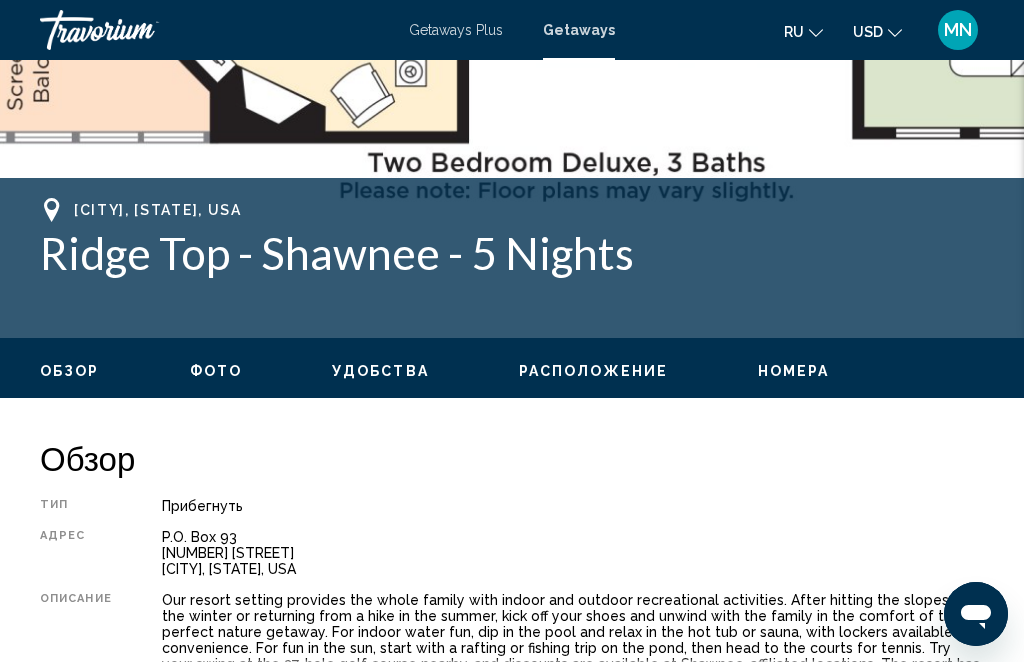 click on "Обзор
Фото
Удобства
Расположение
Номера
искать" 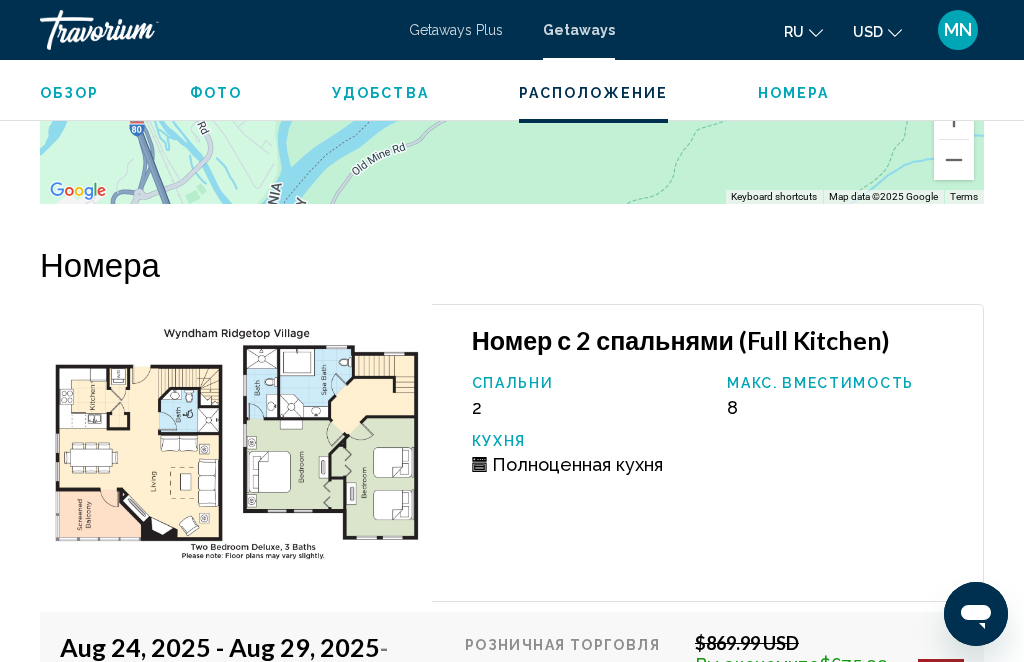 scroll, scrollTop: 4394, scrollLeft: 0, axis: vertical 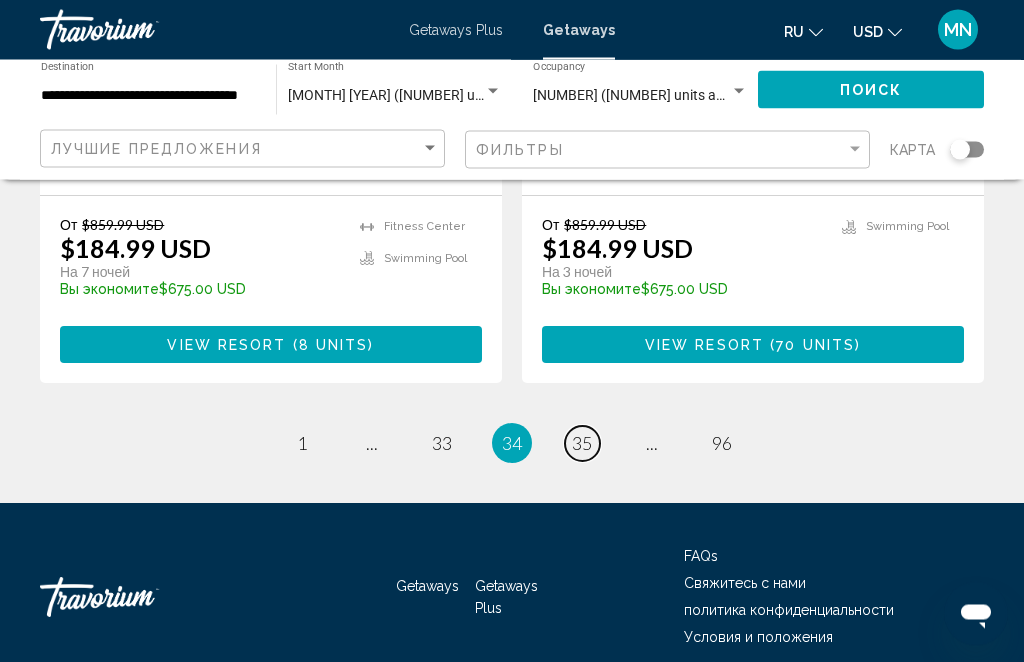 click on "35" at bounding box center [582, 444] 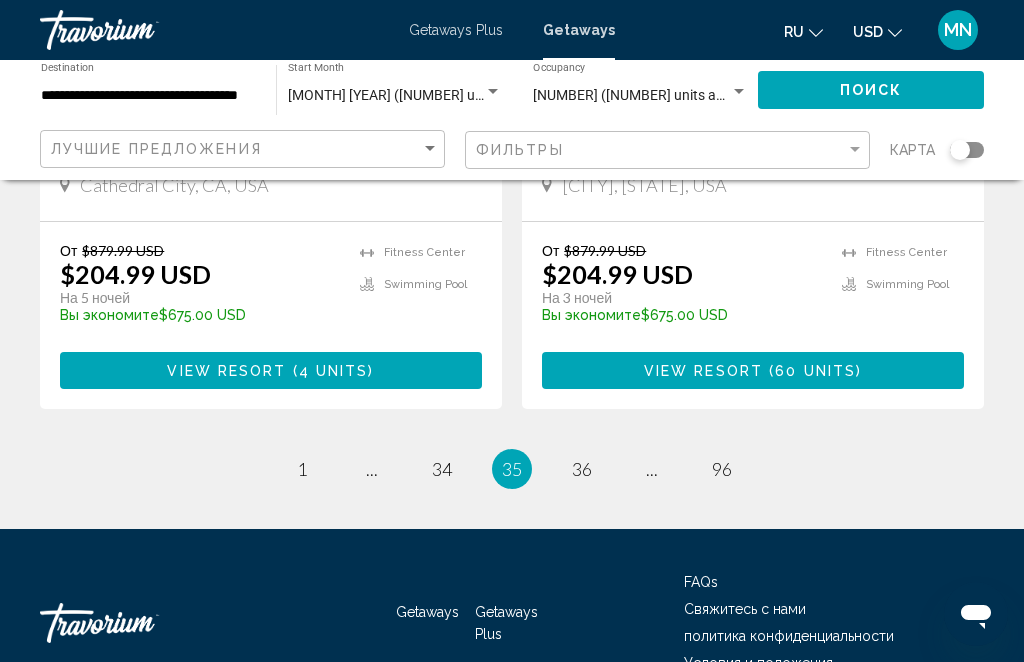 scroll, scrollTop: 4115, scrollLeft: 0, axis: vertical 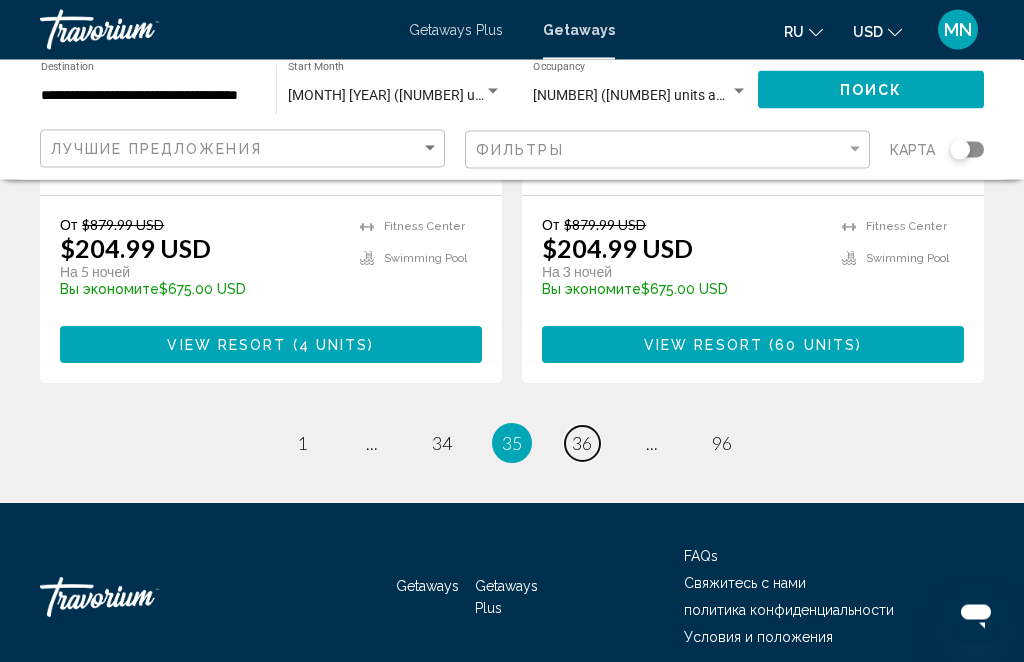 click on "page  36" at bounding box center (582, 444) 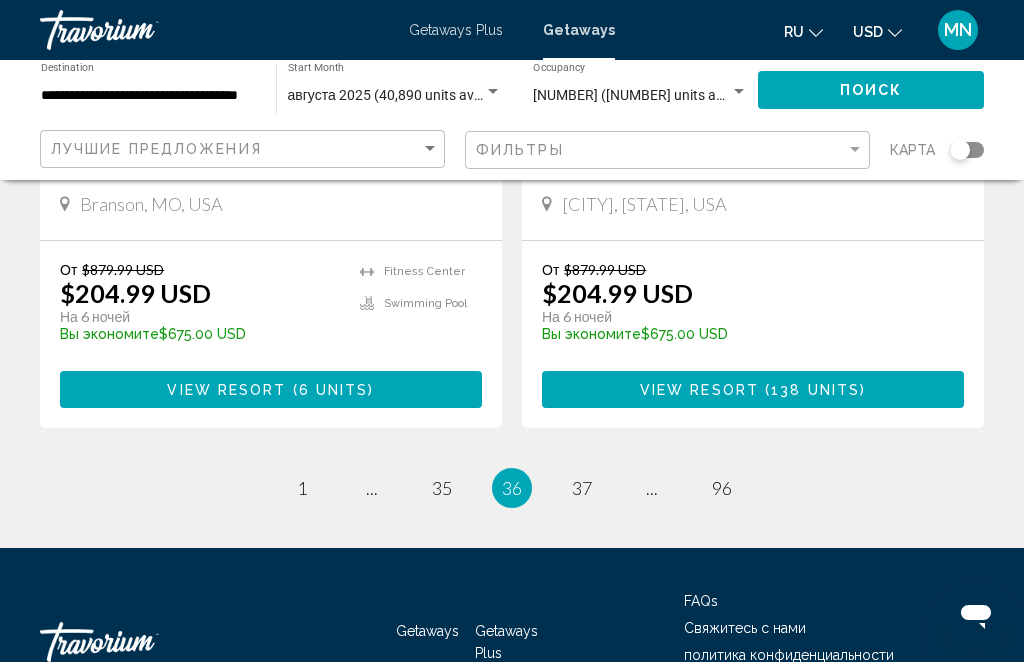 scroll, scrollTop: 4115, scrollLeft: 0, axis: vertical 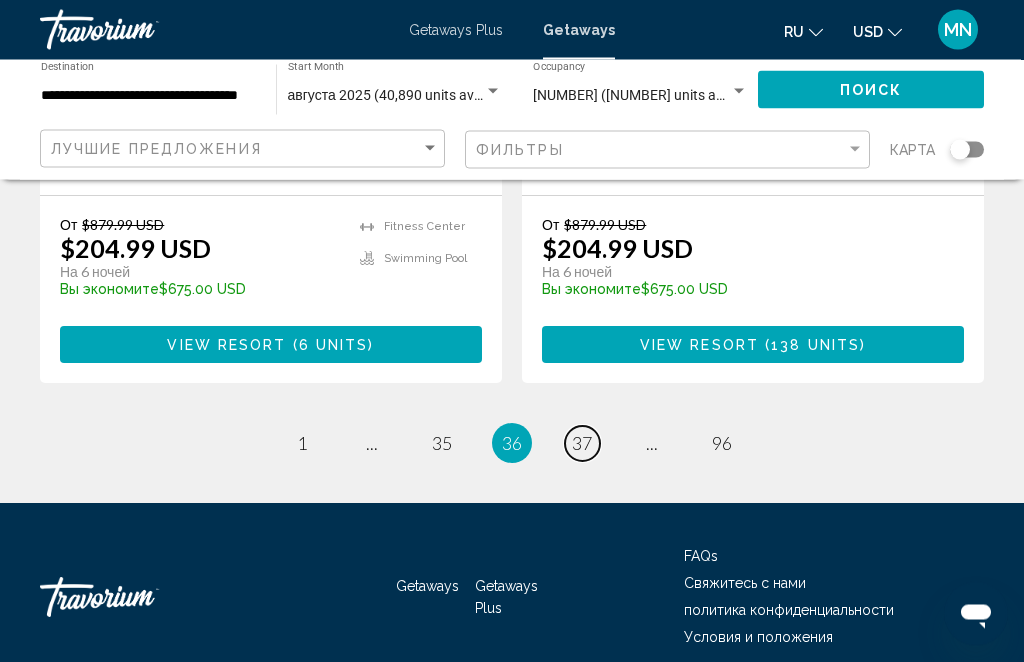 click on "37" at bounding box center (582, 444) 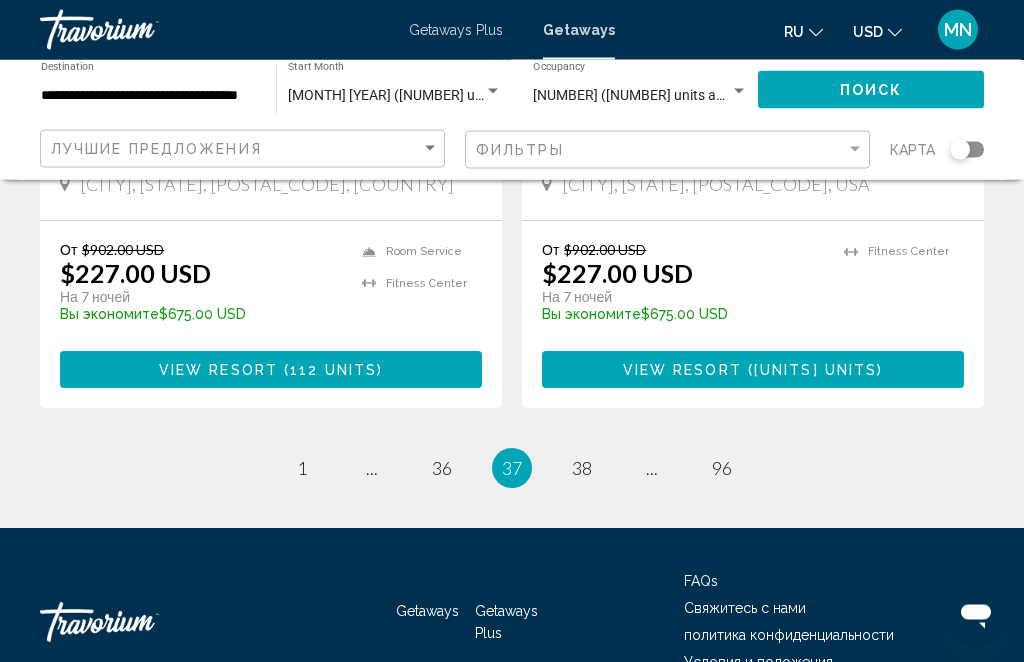 scroll, scrollTop: 4054, scrollLeft: 0, axis: vertical 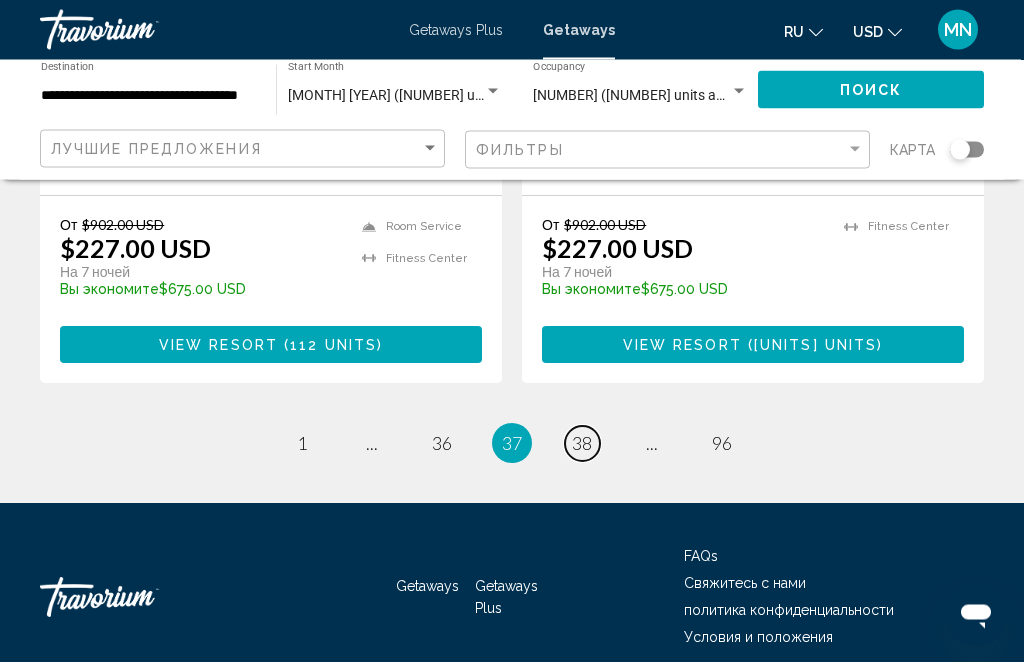 click on "38" at bounding box center (582, 444) 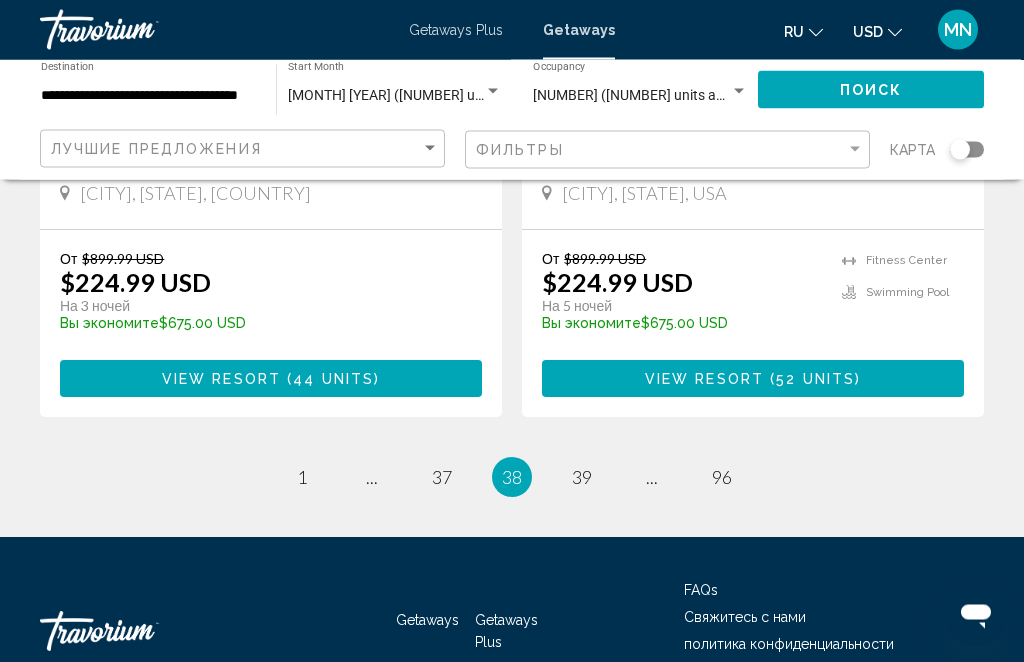 scroll, scrollTop: 4084, scrollLeft: 0, axis: vertical 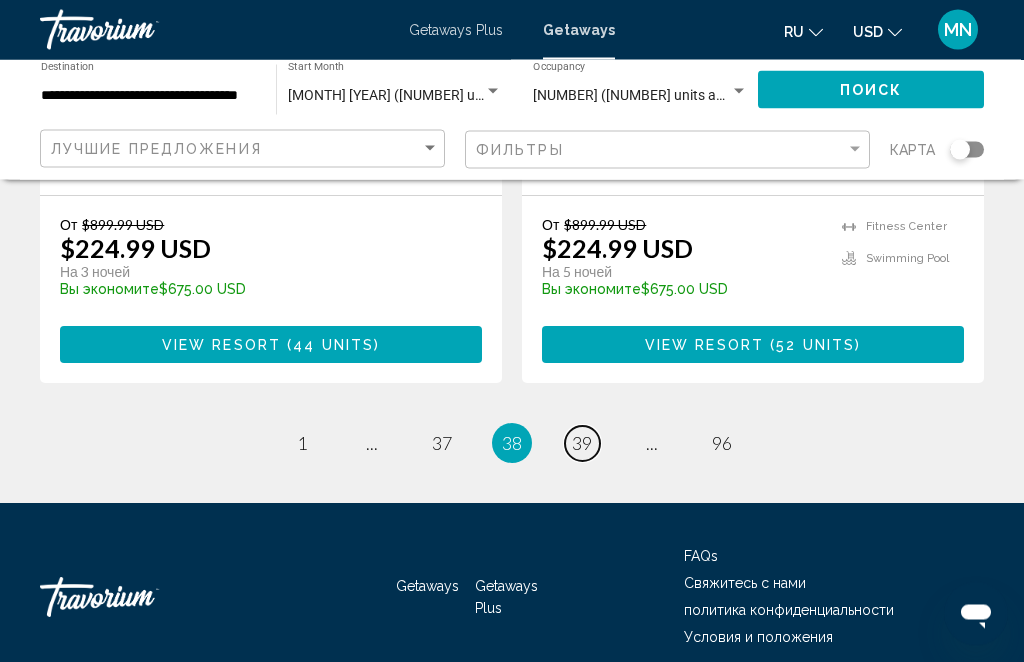 click on "page  39" at bounding box center (582, 444) 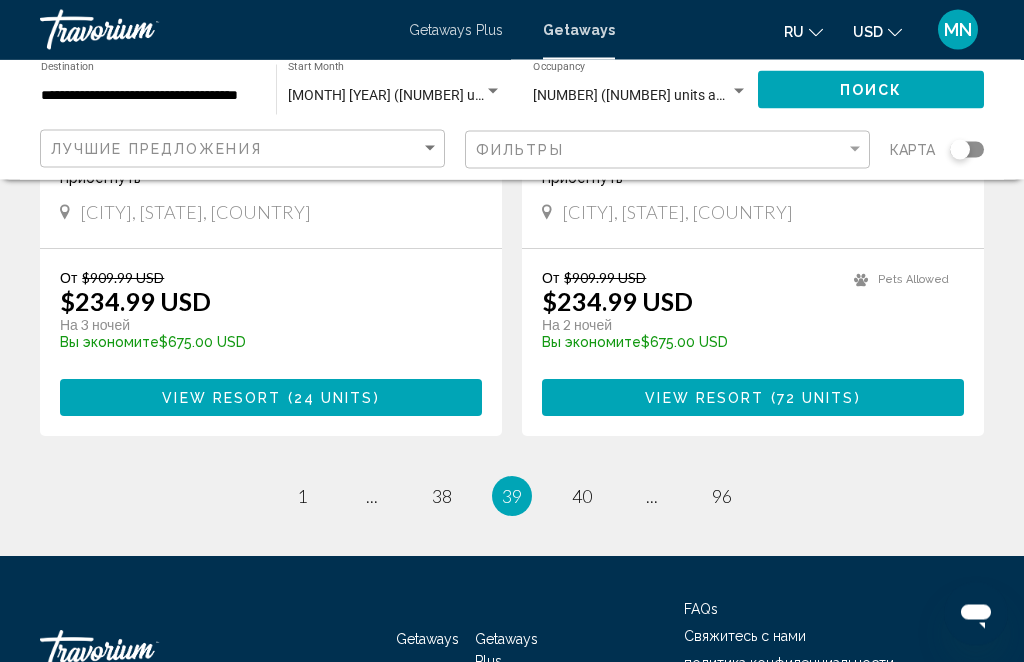 scroll, scrollTop: 4032, scrollLeft: 0, axis: vertical 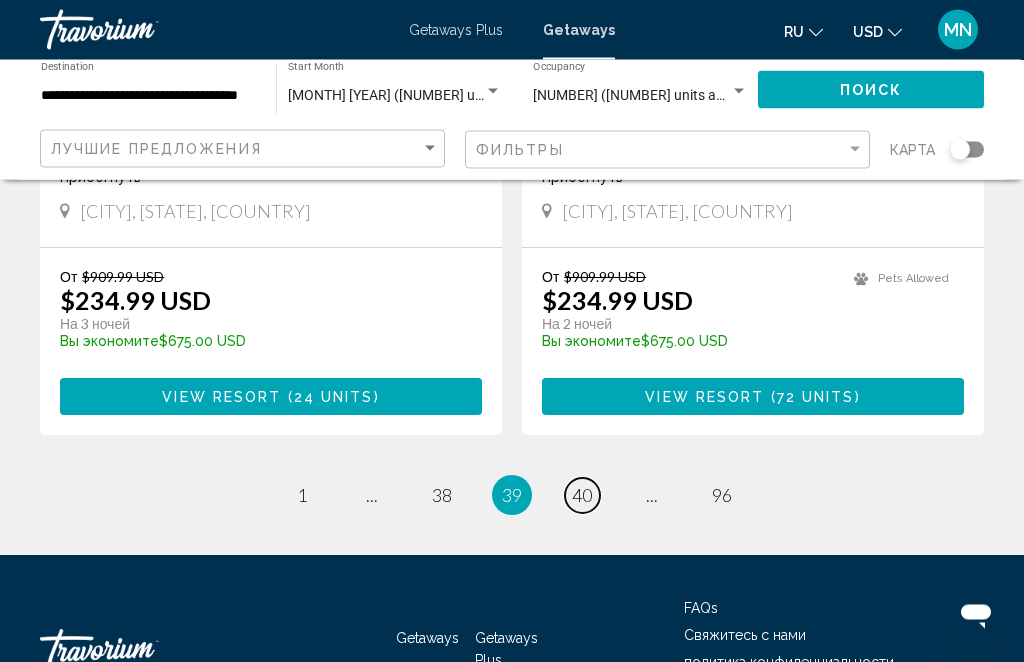 click on "40" at bounding box center [582, 496] 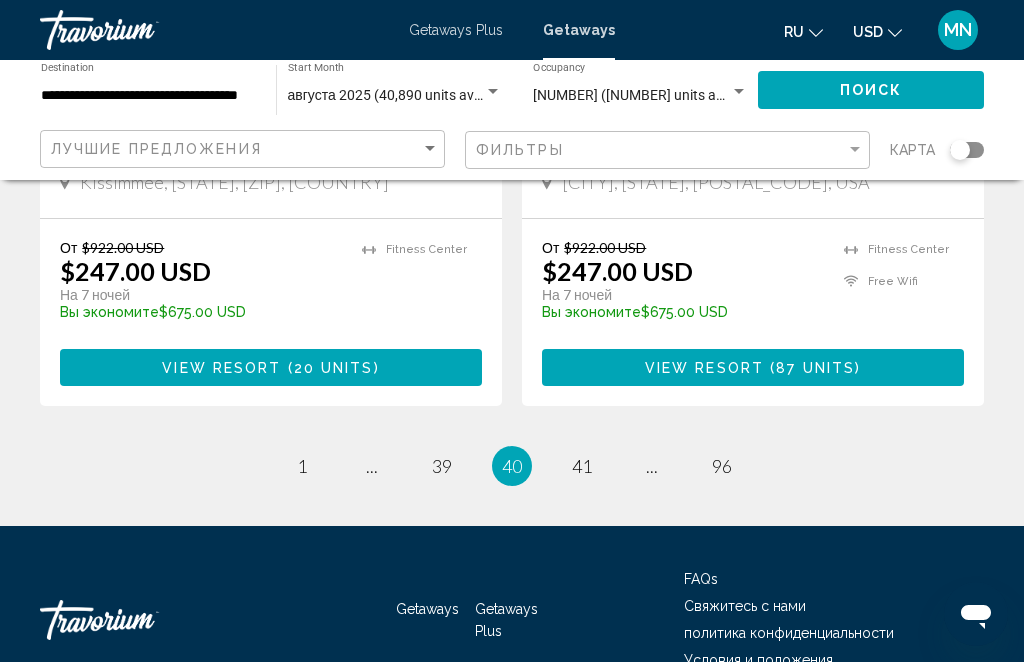 scroll, scrollTop: 4054, scrollLeft: 0, axis: vertical 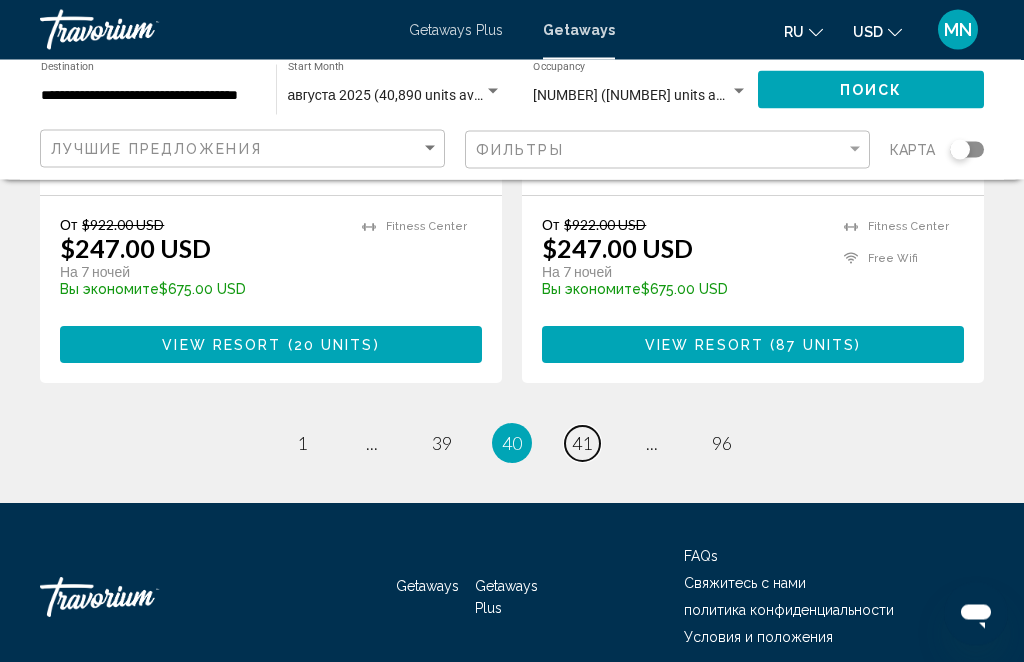 click on "41" at bounding box center [582, 444] 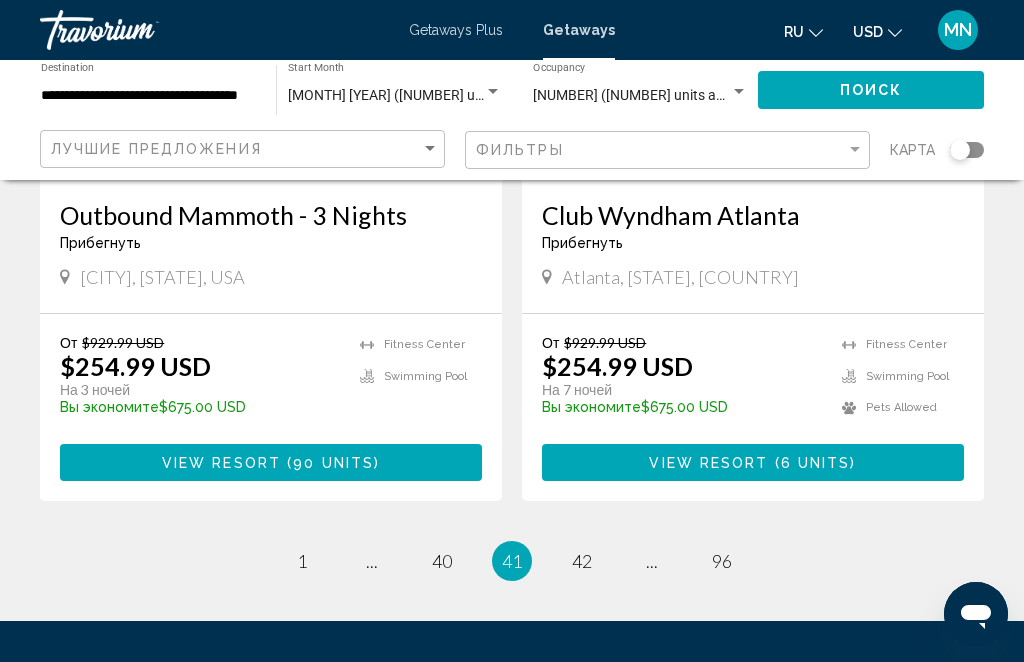 scroll, scrollTop: 3821, scrollLeft: 0, axis: vertical 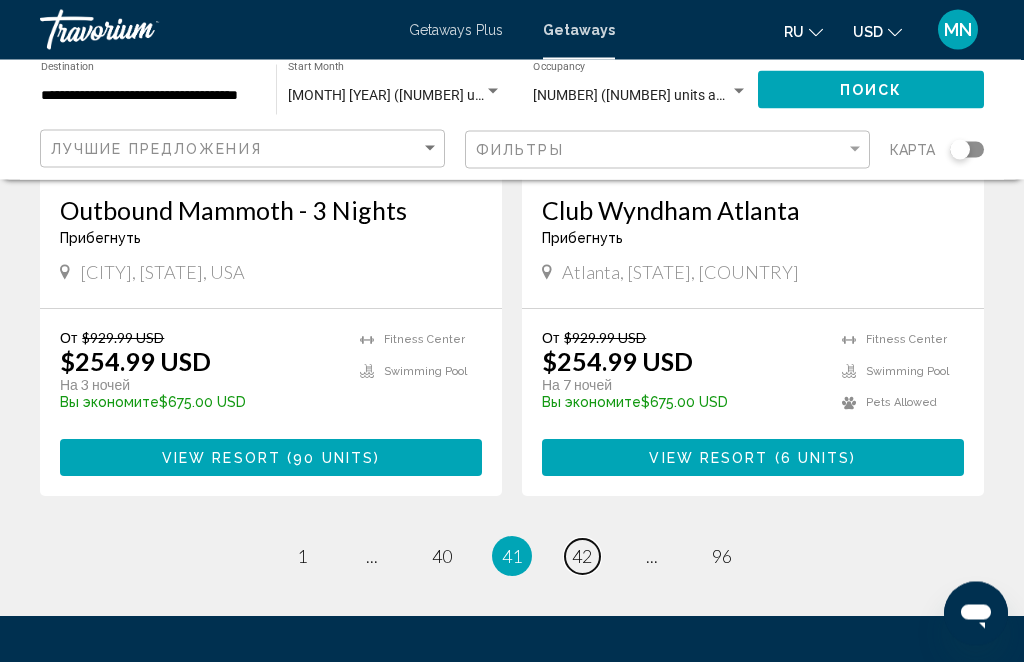 click on "42" at bounding box center [582, 557] 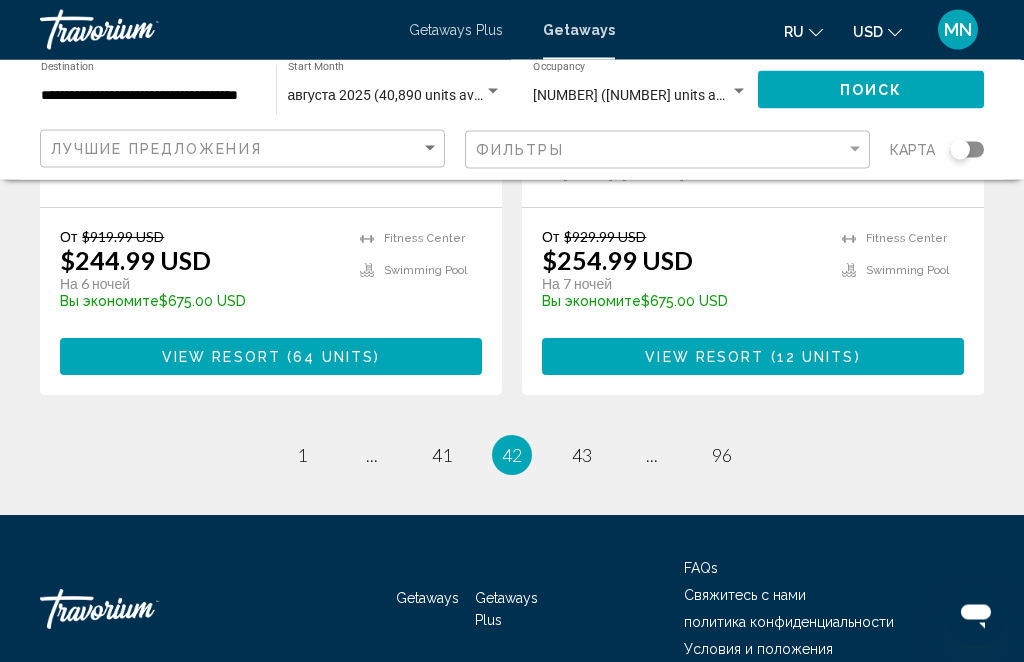 scroll, scrollTop: 4084, scrollLeft: 0, axis: vertical 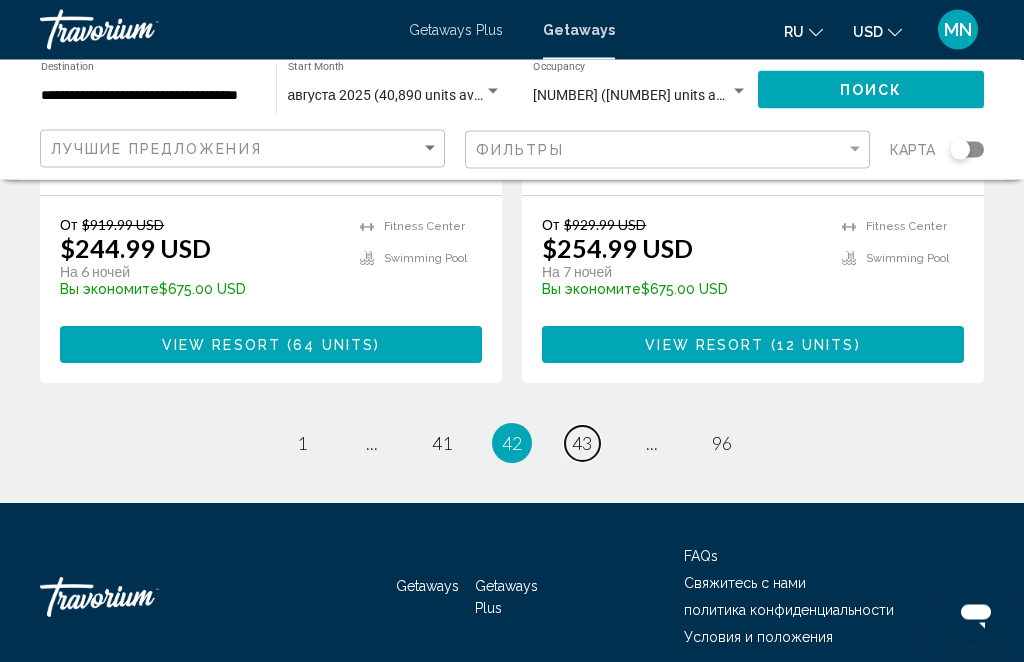 click on "43" at bounding box center [582, 444] 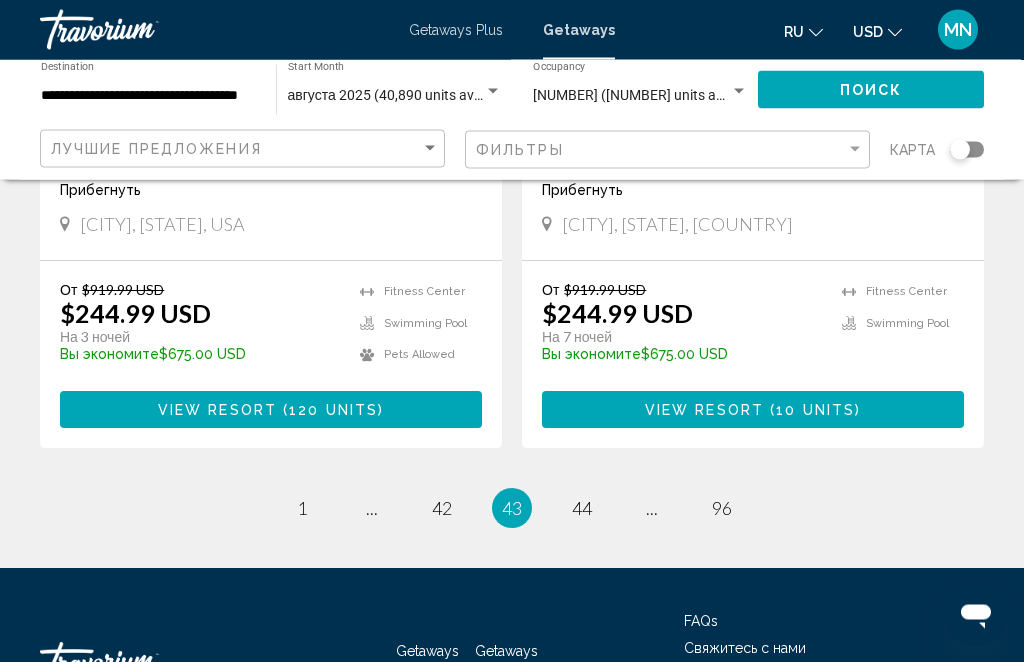 scroll, scrollTop: 3994, scrollLeft: 0, axis: vertical 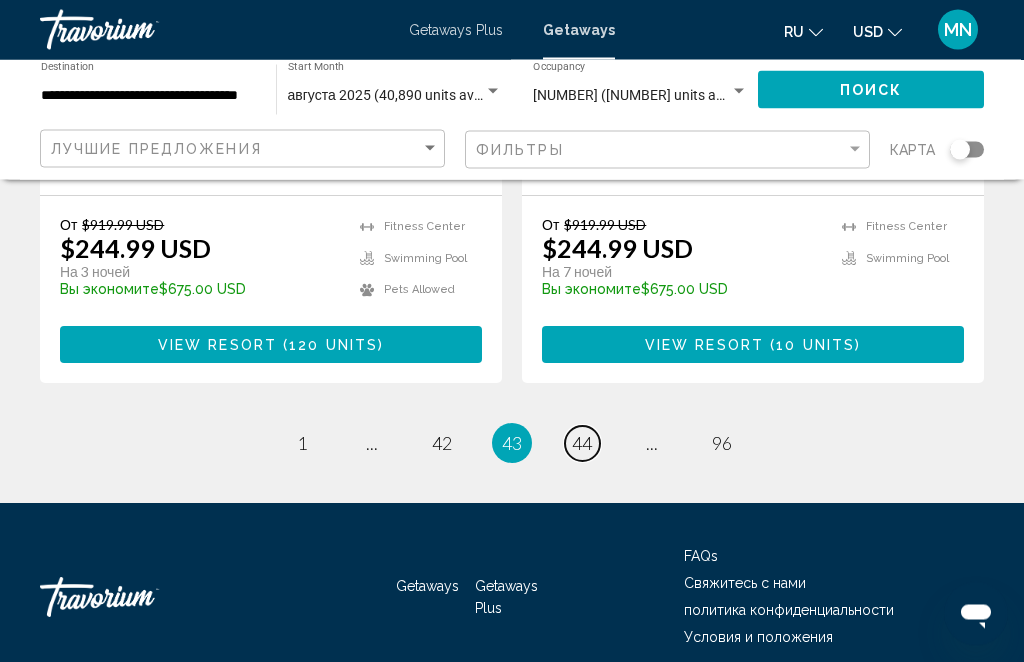 click on "page  44" at bounding box center [582, 444] 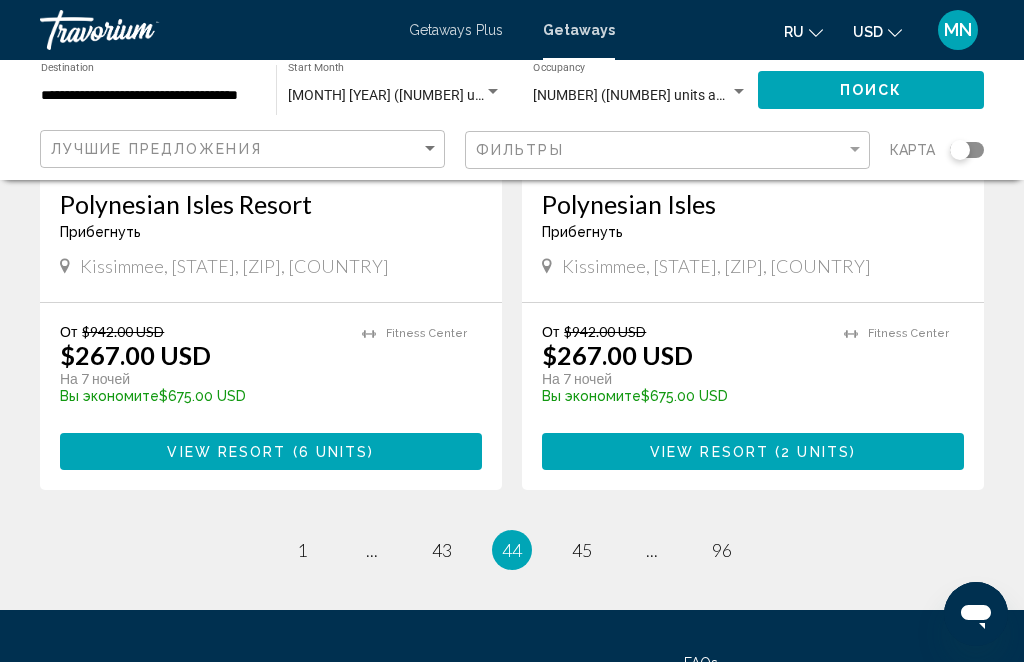 scroll, scrollTop: 3964, scrollLeft: 0, axis: vertical 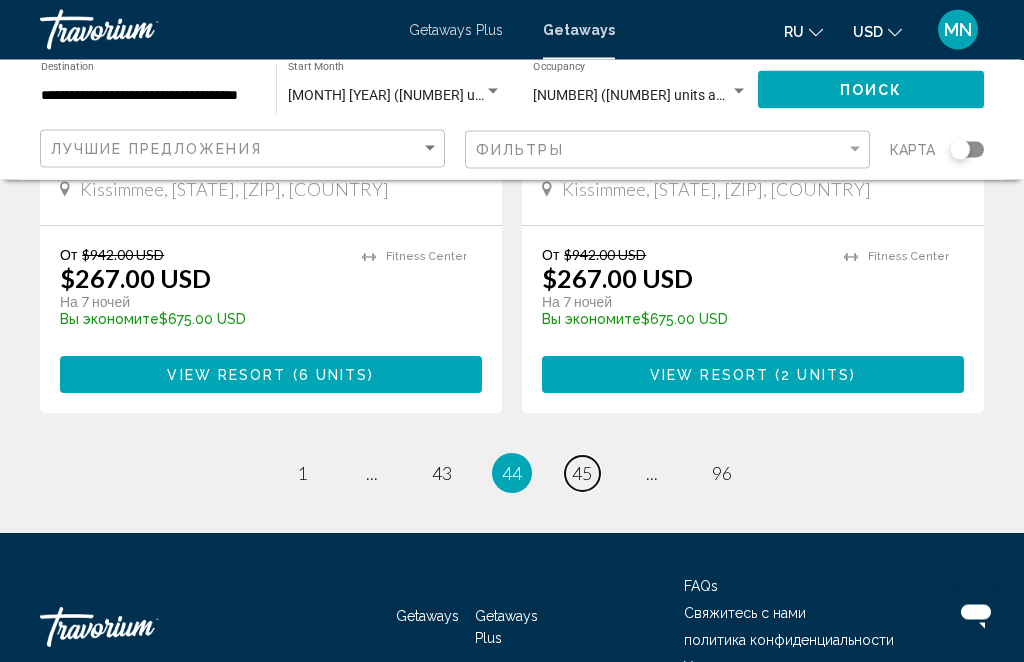click on "45" at bounding box center (582, 474) 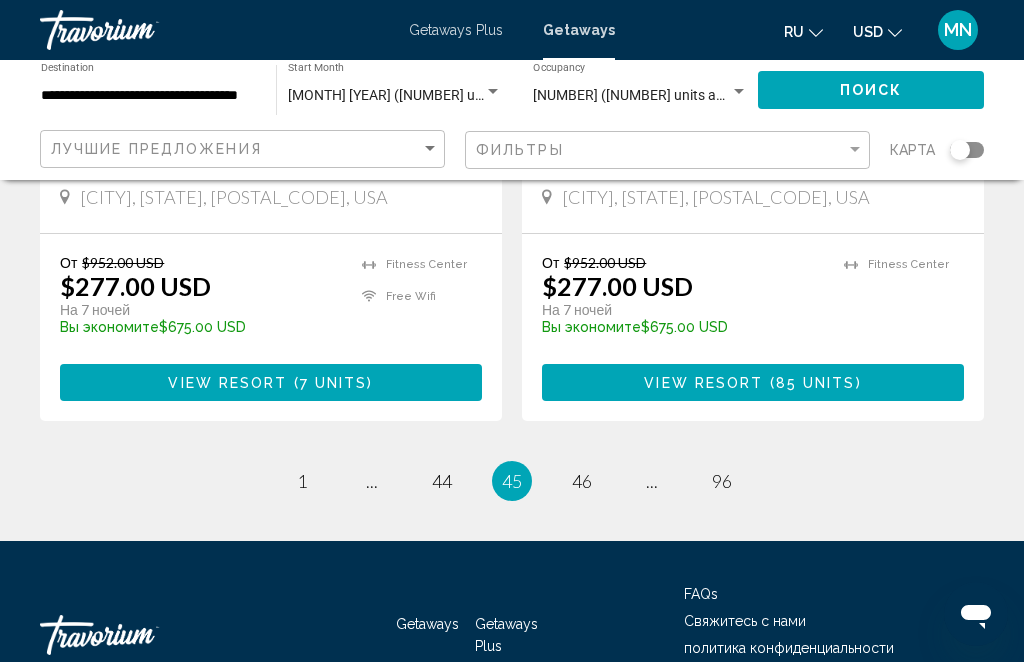 scroll, scrollTop: 4054, scrollLeft: 0, axis: vertical 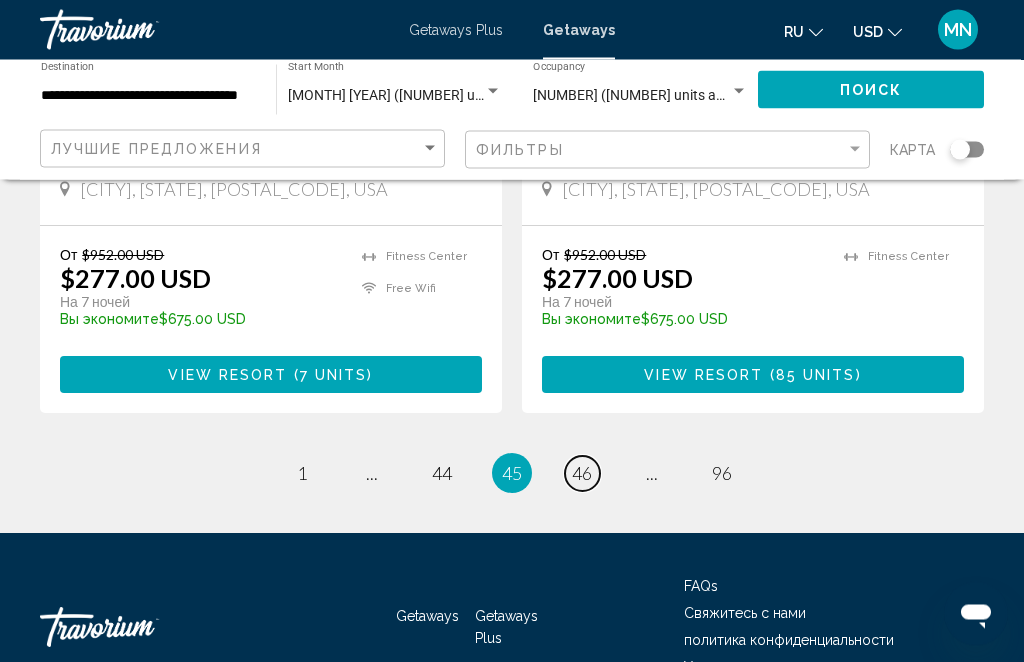 click on "46" at bounding box center [582, 474] 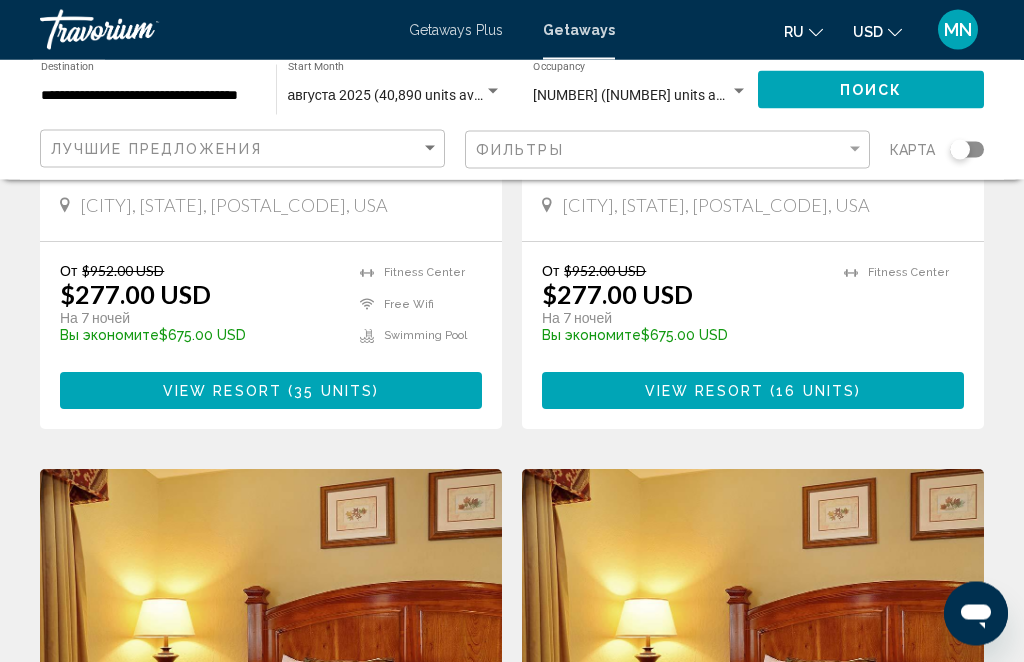 scroll, scrollTop: 1915, scrollLeft: 0, axis: vertical 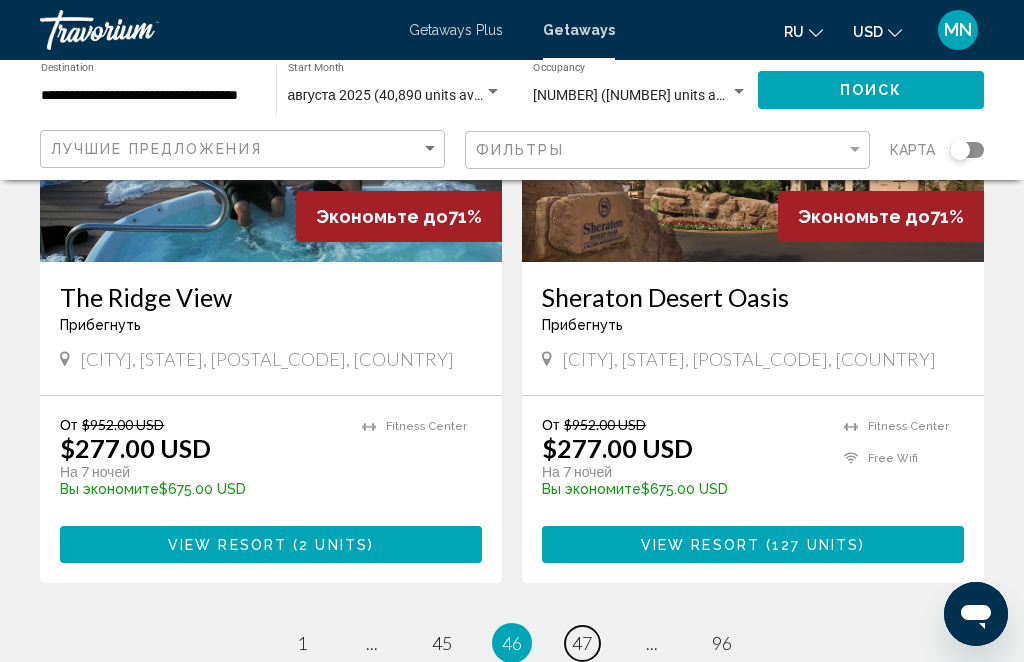 click on "page  47" at bounding box center [582, 643] 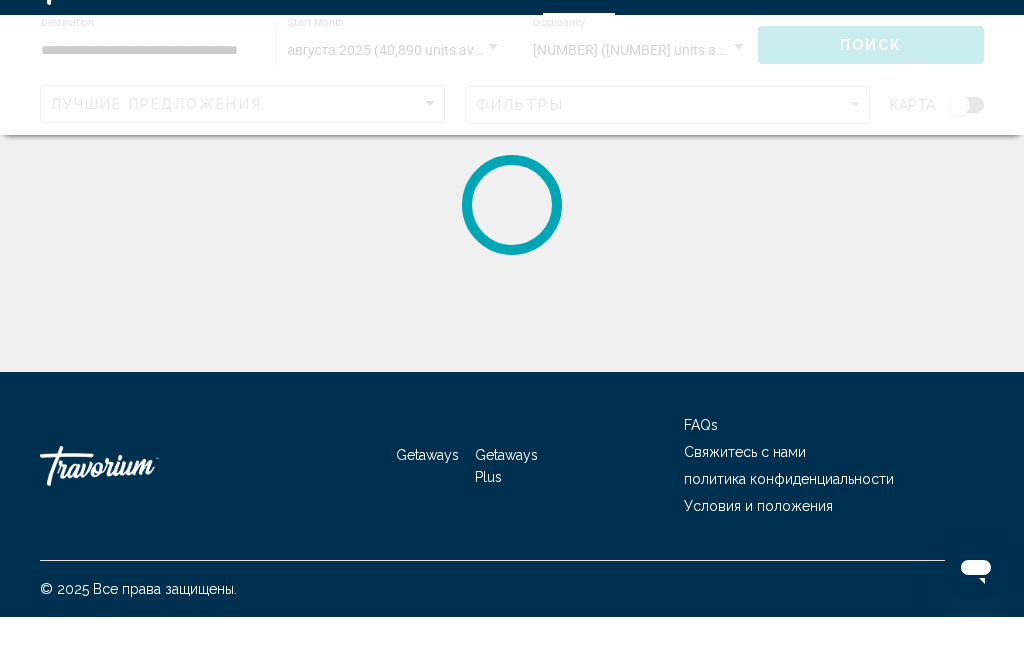 scroll, scrollTop: 0, scrollLeft: 0, axis: both 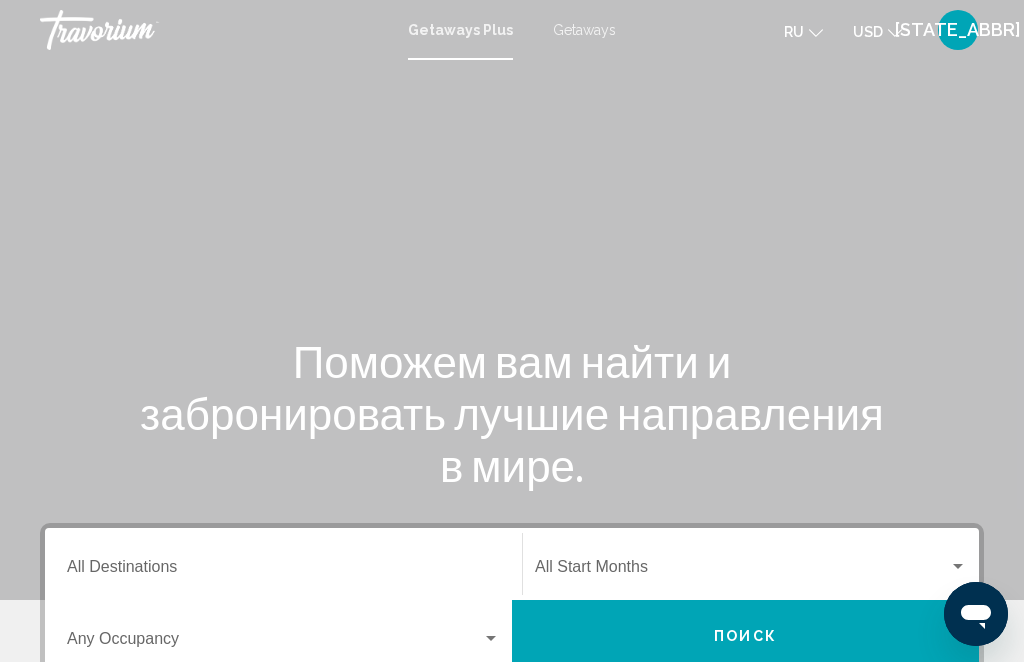 click on "Getaways" at bounding box center [584, 30] 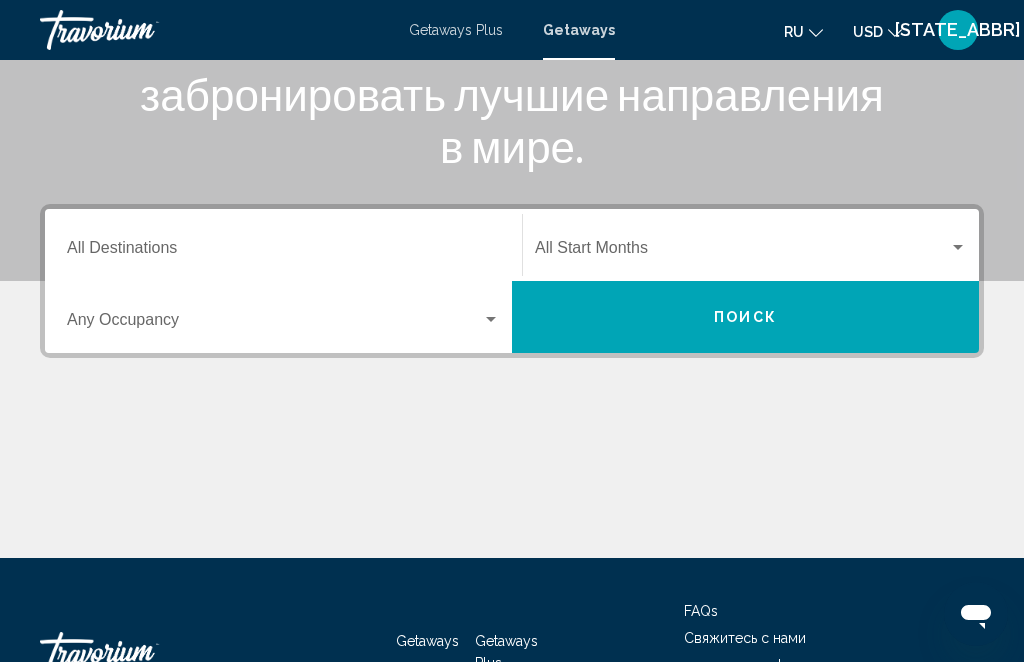 click on "Destination All Destinations" at bounding box center (283, 252) 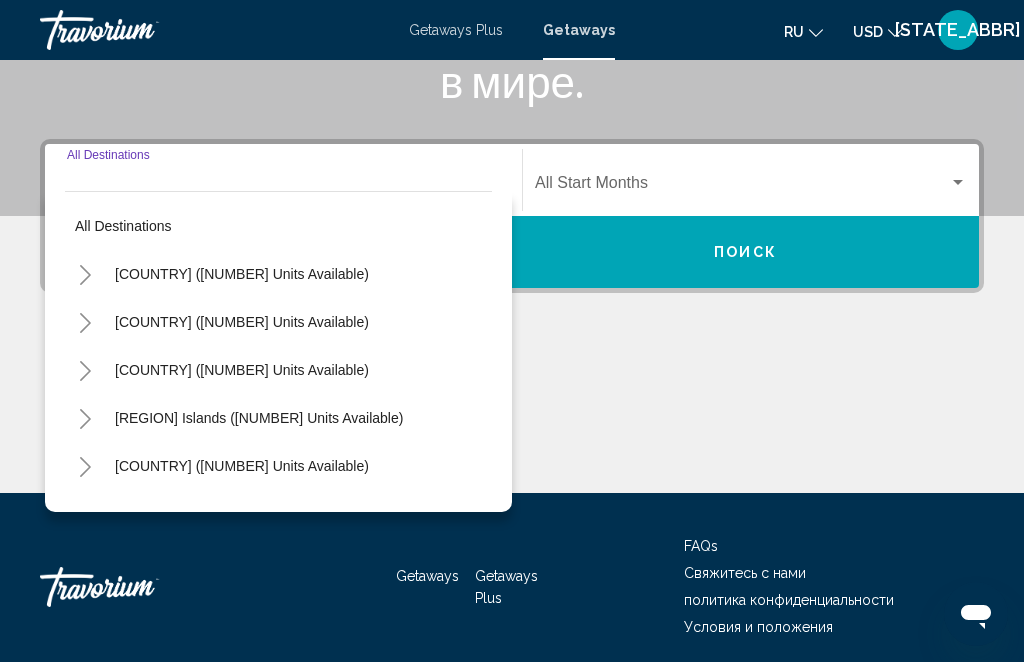 scroll, scrollTop: 394, scrollLeft: 0, axis: vertical 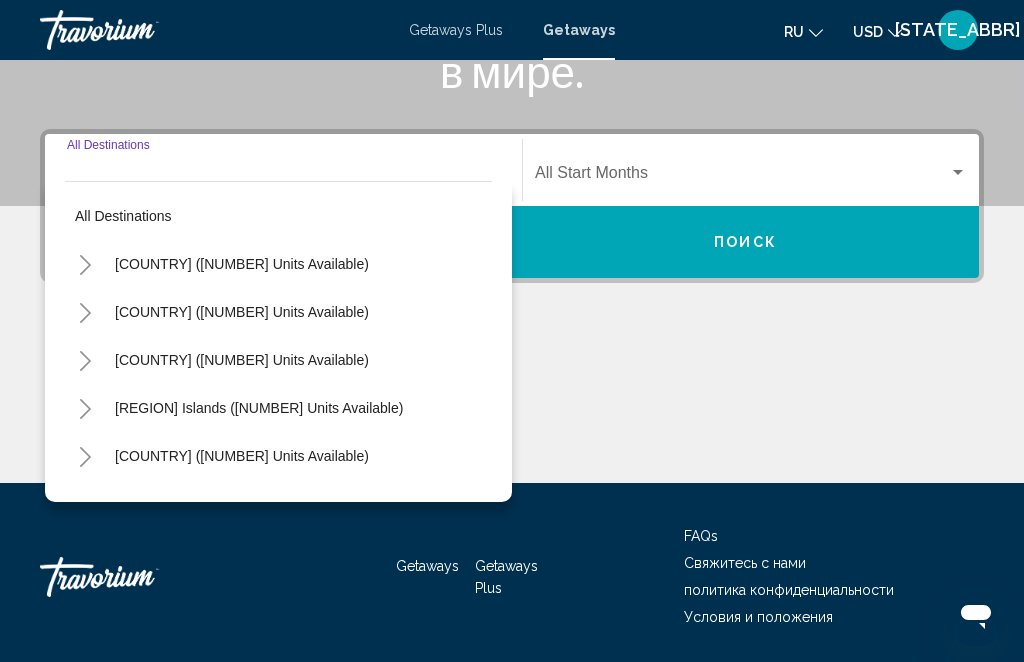 click on "[COUNTRY] ([NUMBER] units available)" at bounding box center (242, 312) 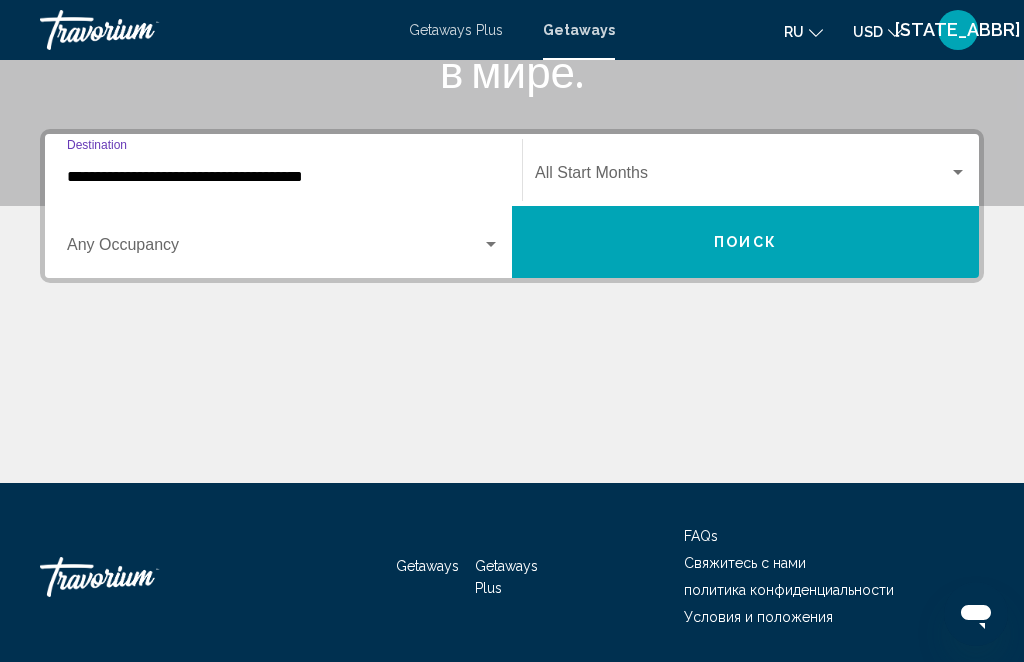 click at bounding box center [491, 245] 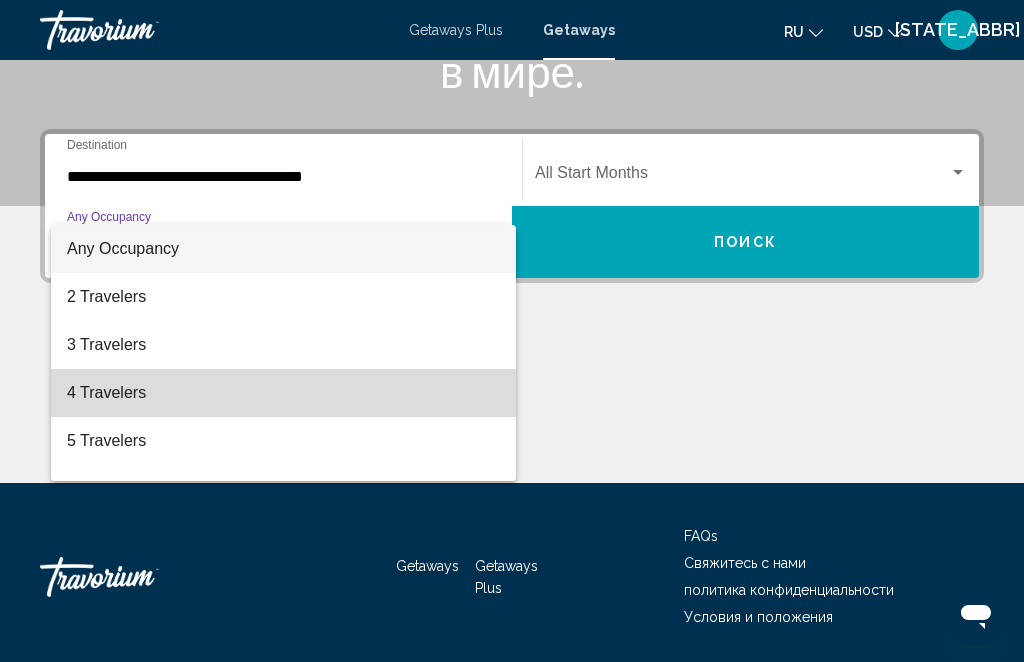click on "4 Travelers" at bounding box center [283, 393] 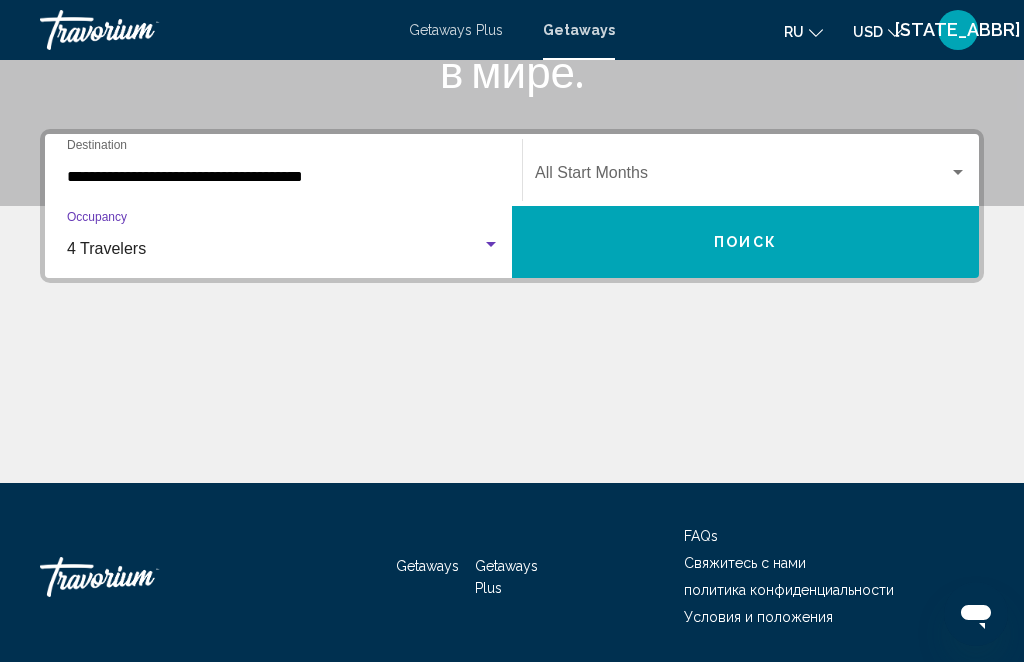 click at bounding box center [958, 172] 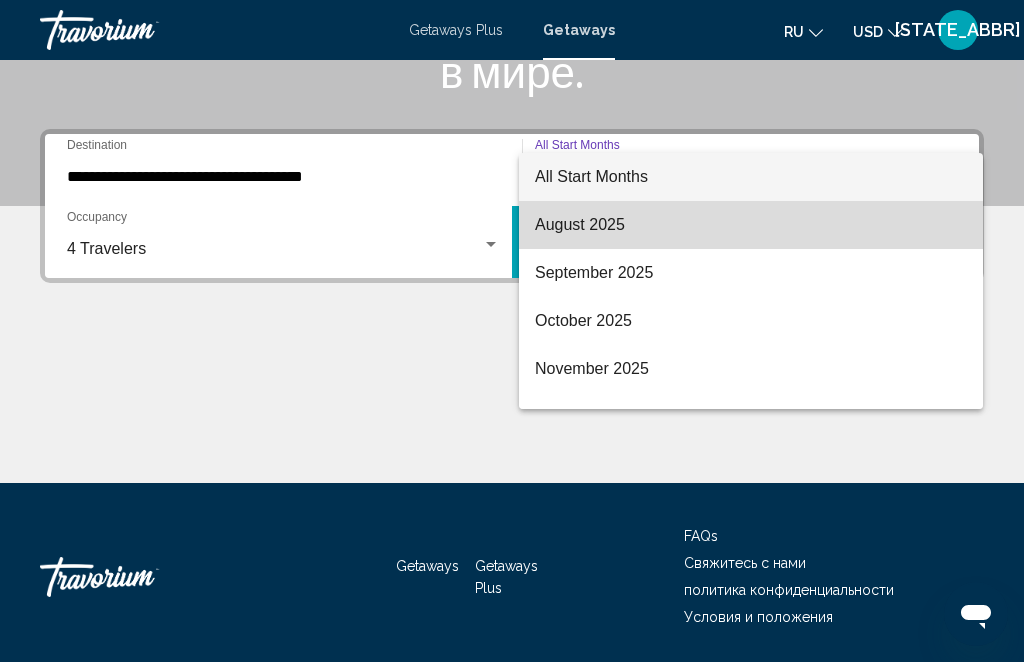 click on "August 2025" at bounding box center (751, 225) 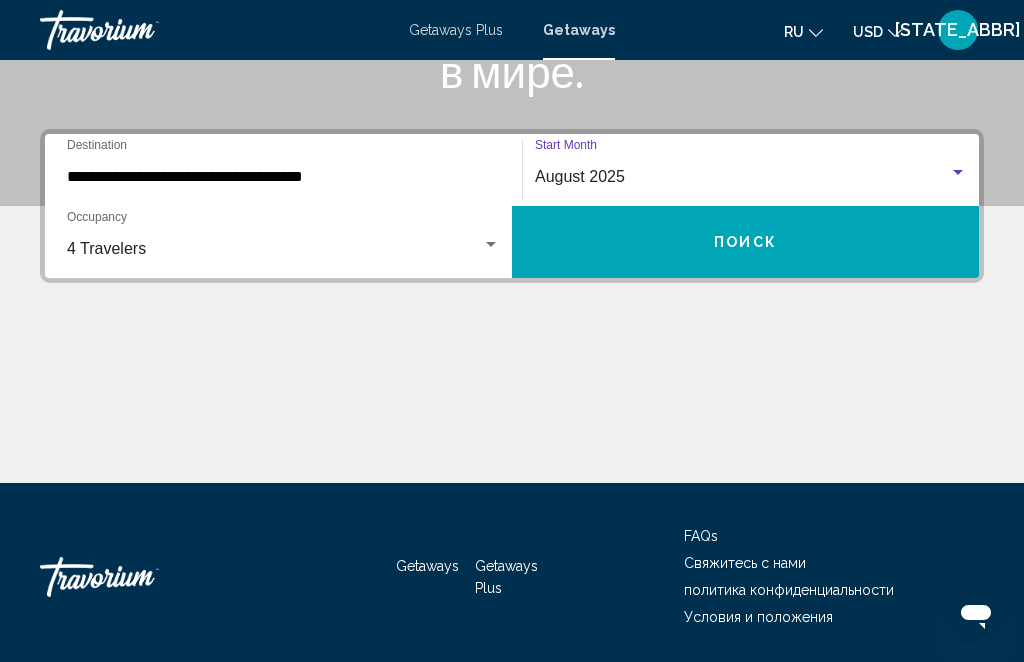 click on "Поиск" at bounding box center [745, 242] 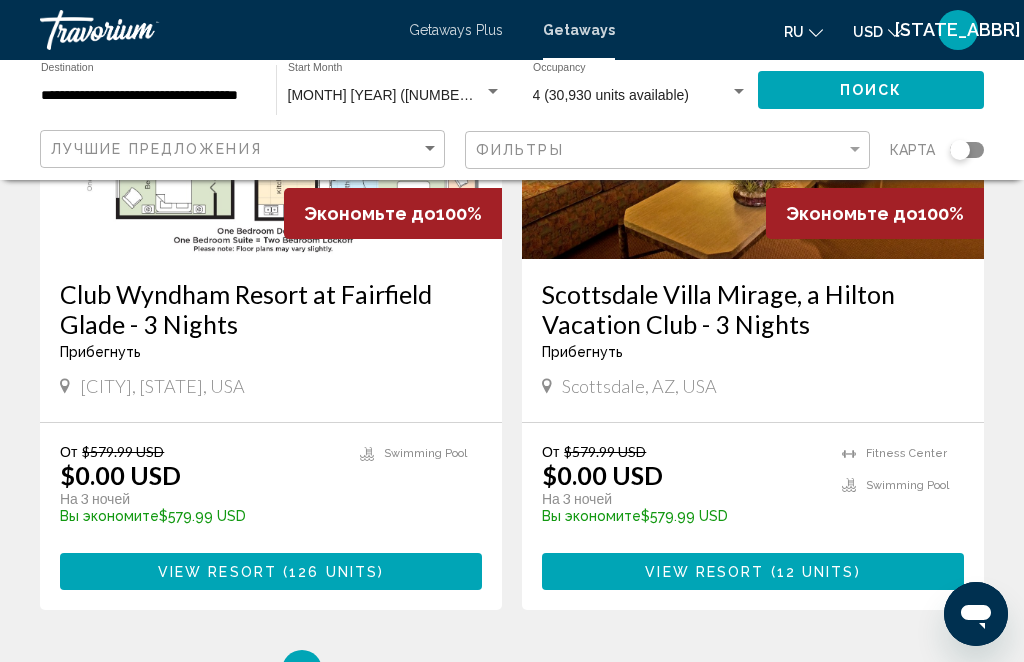 scroll, scrollTop: 4085, scrollLeft: 0, axis: vertical 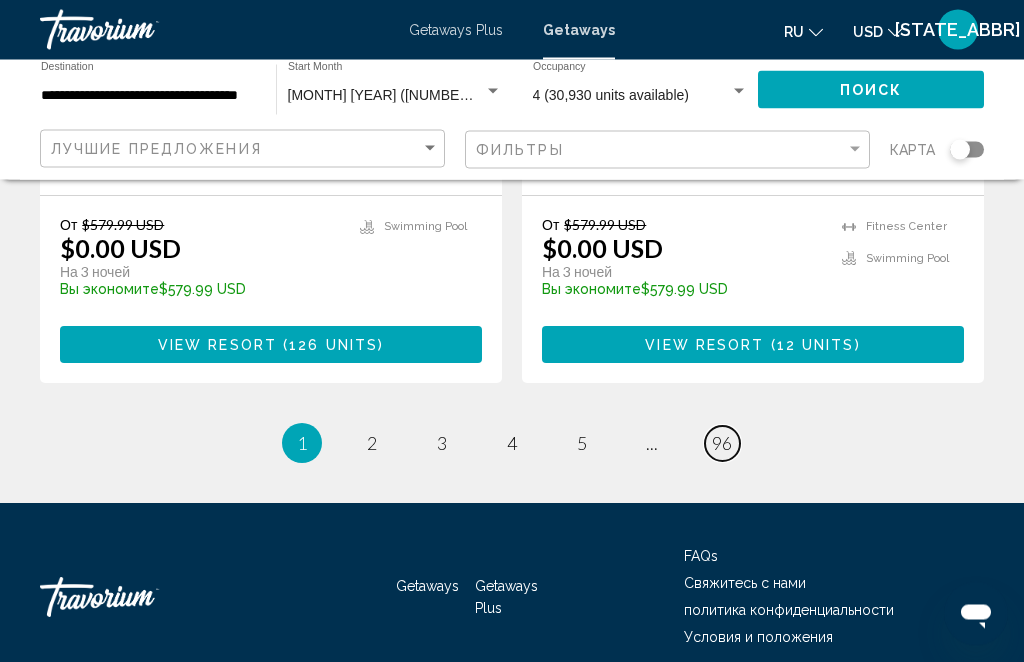 click on "page  96" at bounding box center [722, 444] 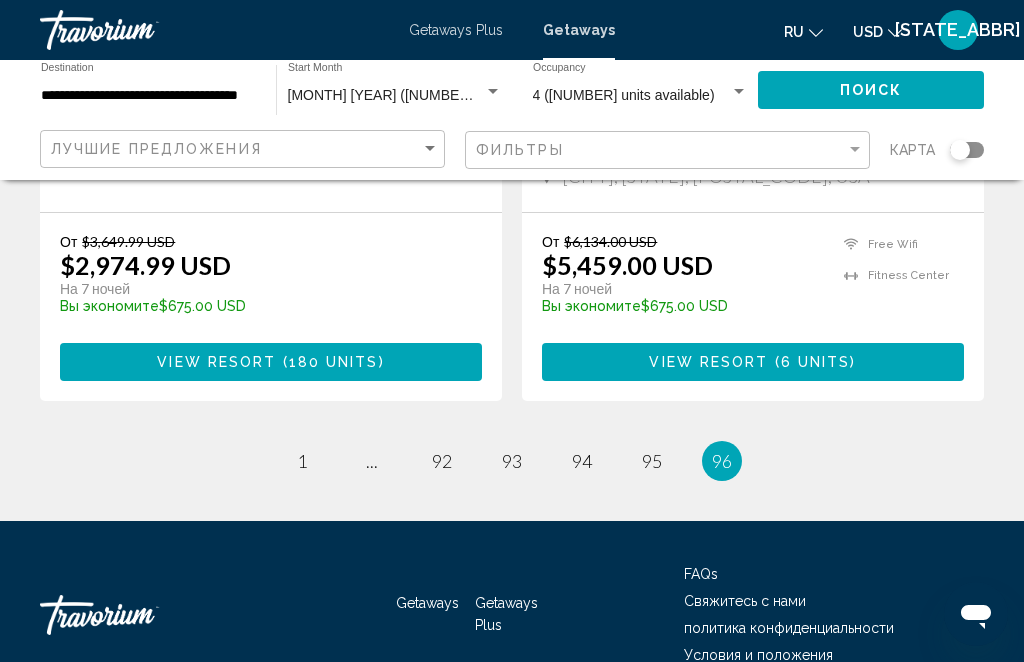 scroll, scrollTop: 3283, scrollLeft: 0, axis: vertical 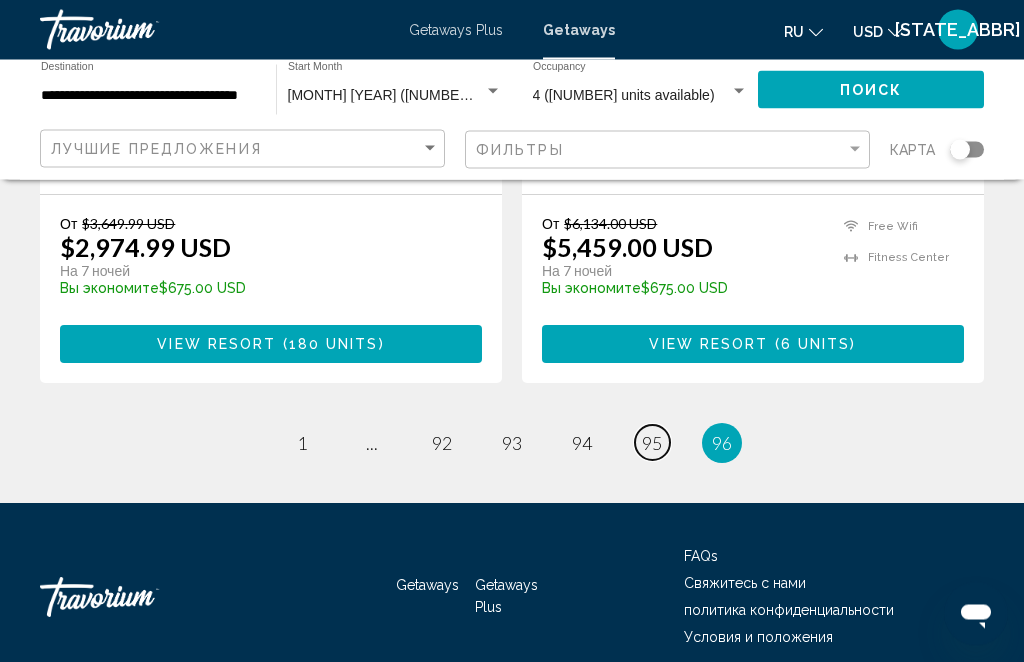 click on "95" at bounding box center (652, 444) 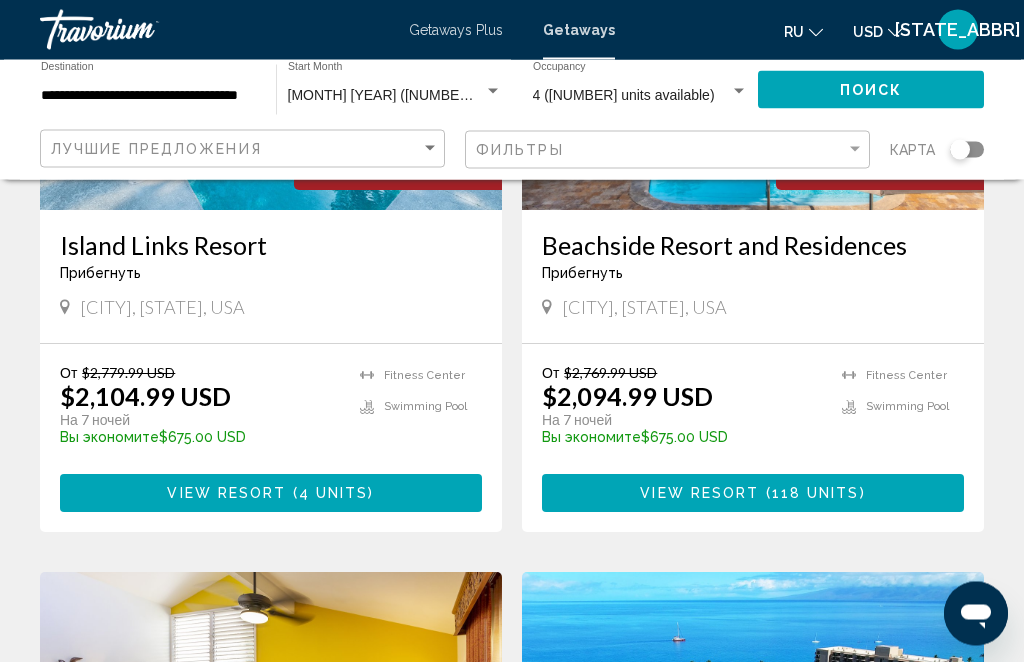scroll, scrollTop: 1062, scrollLeft: 0, axis: vertical 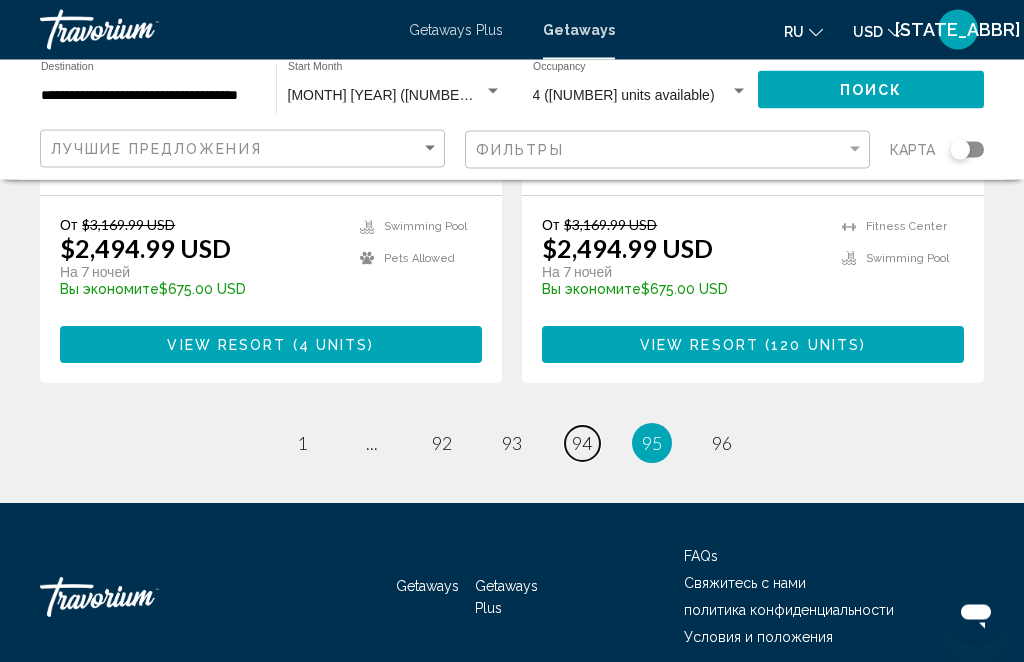 click on "94" at bounding box center [582, 444] 